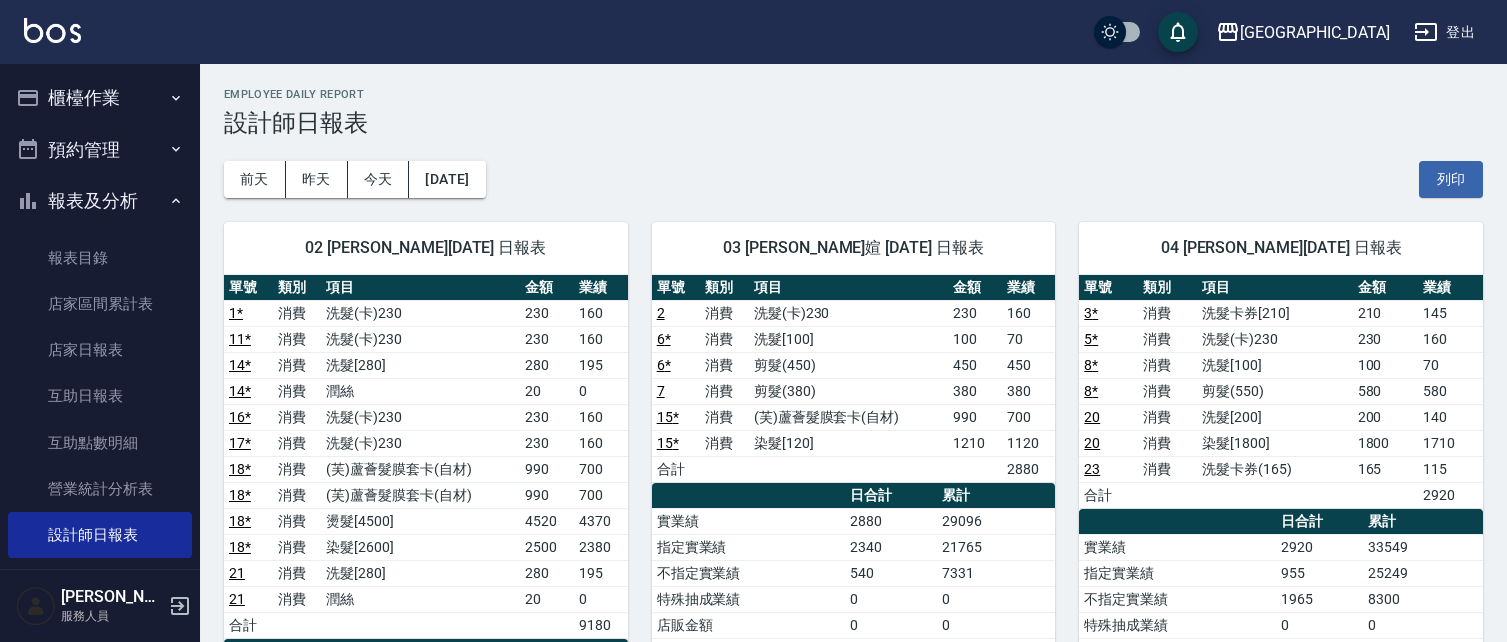 click on "實業績 2880 29096 指定實業績 2340 21765 不指定實業績 540 7331 特殊抽成業績 0 0 店販金額 0 0 店販抽成 0 0 互助使用(不含點) 0 40 互助使用(點) 10/300 101/3030 互助獲得 10 88 總客數 4 60 指定客 2 37 不指定客 2 23 客單價 840 589 客項次(服務) 6 84 平均項次單價 560 421" at bounding box center (854, 703) 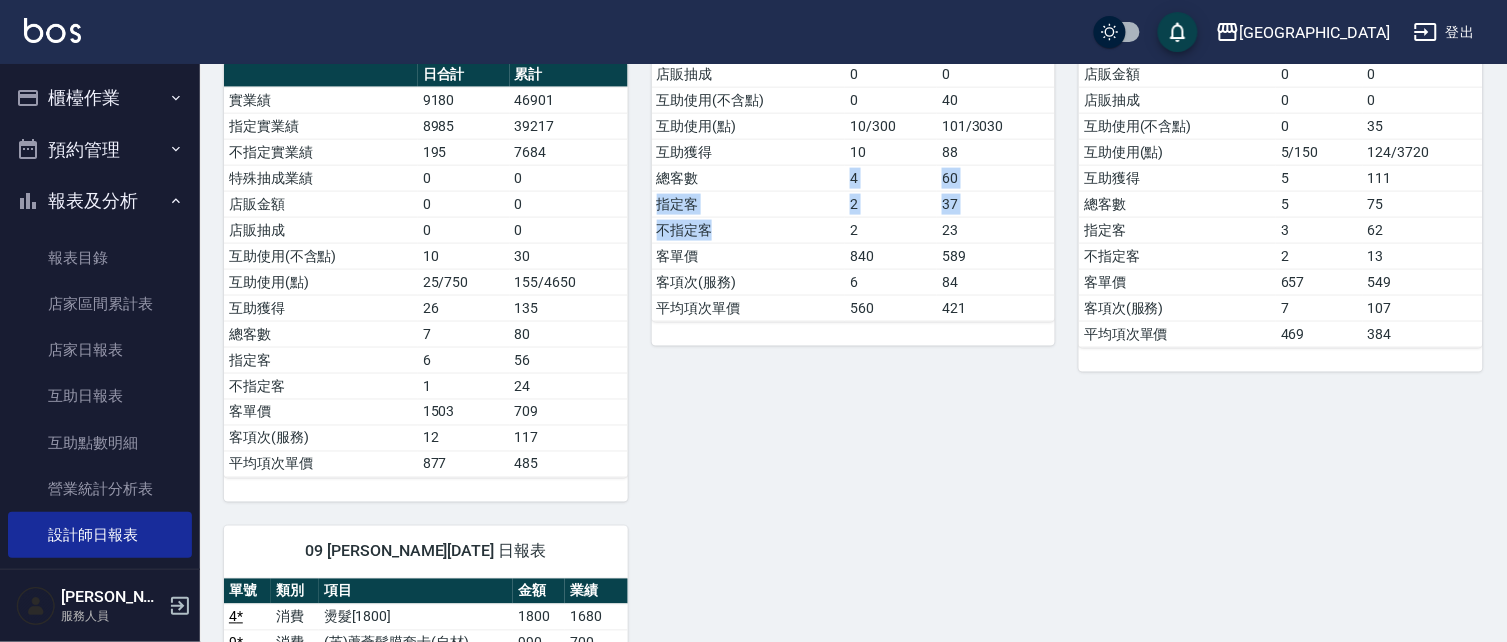 scroll, scrollTop: 577, scrollLeft: 0, axis: vertical 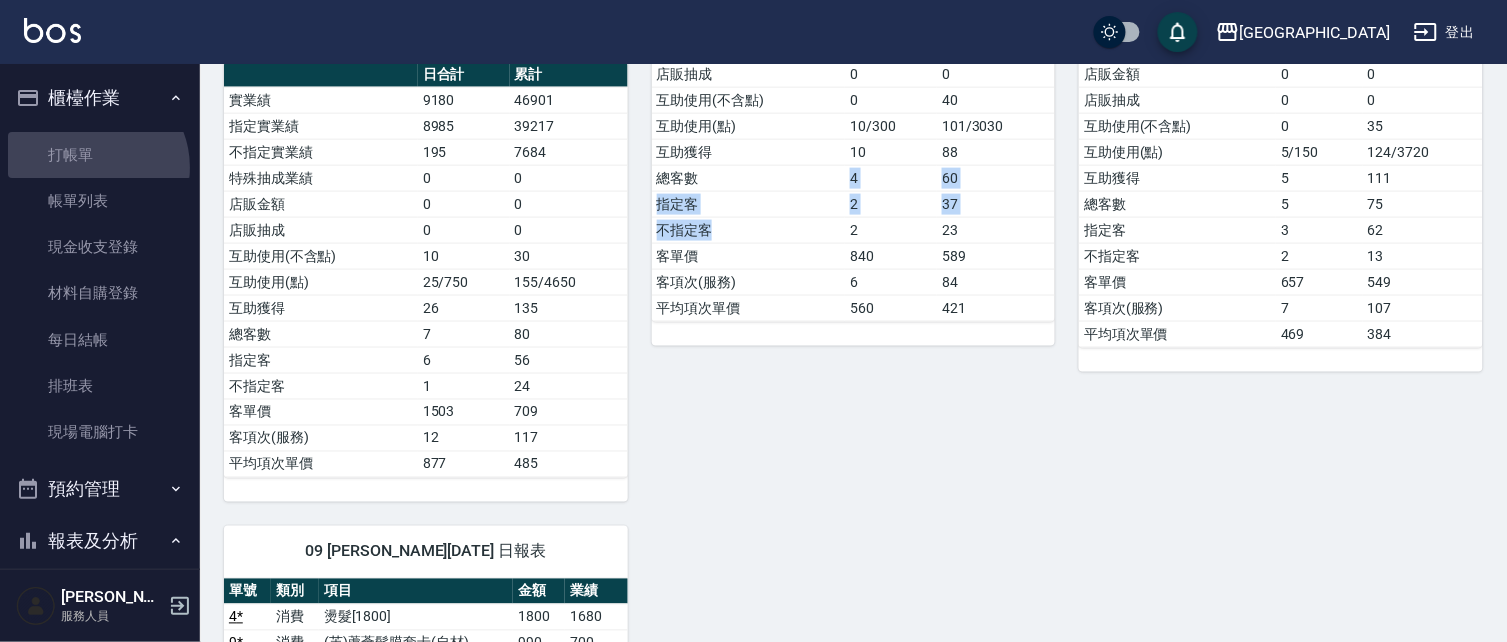 drag, startPoint x: 92, startPoint y: 167, endPoint x: 330, endPoint y: 165, distance: 238.0084 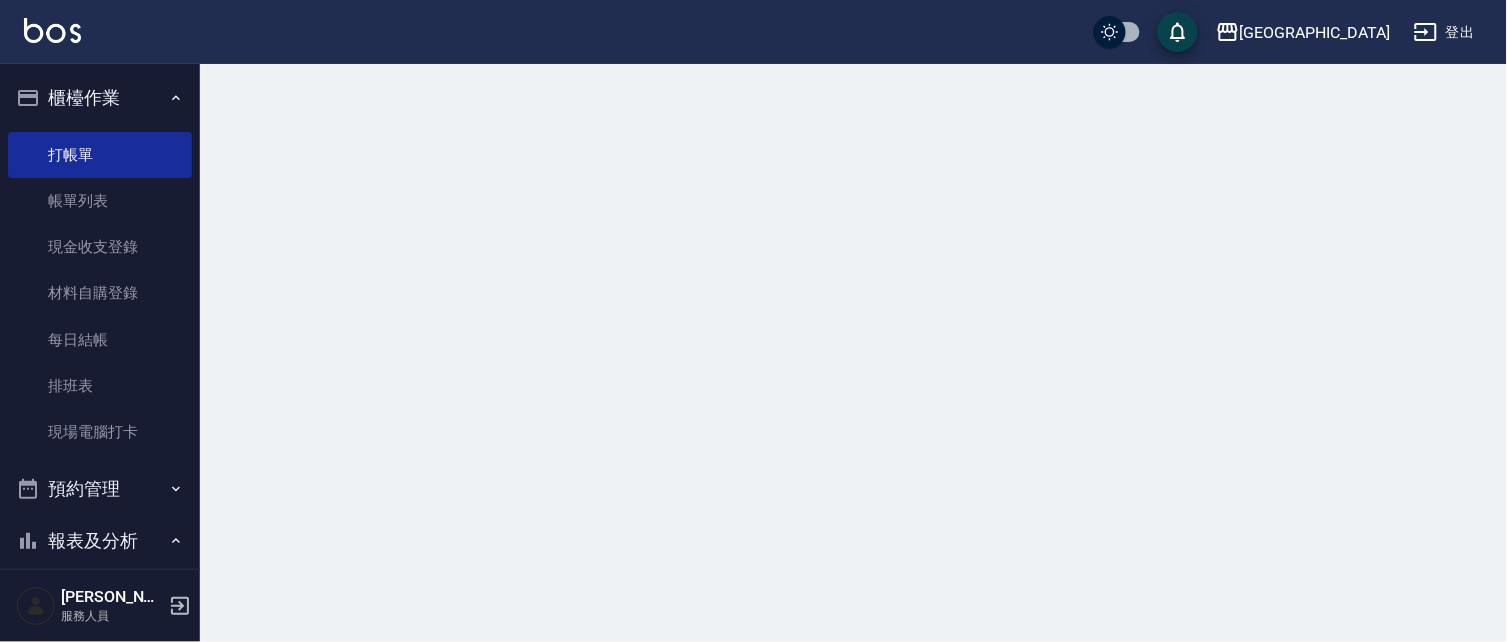 scroll, scrollTop: 0, scrollLeft: 0, axis: both 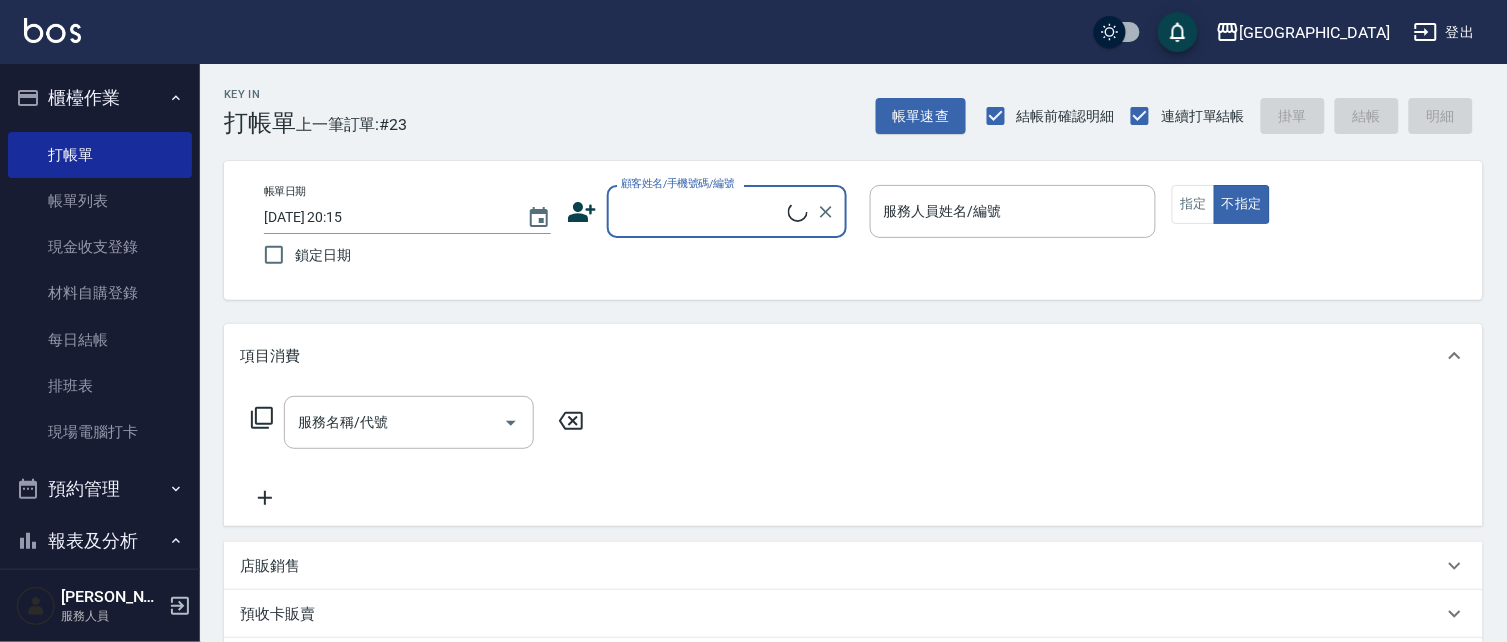 drag, startPoint x: 693, startPoint y: 227, endPoint x: 692, endPoint y: 210, distance: 17.029387 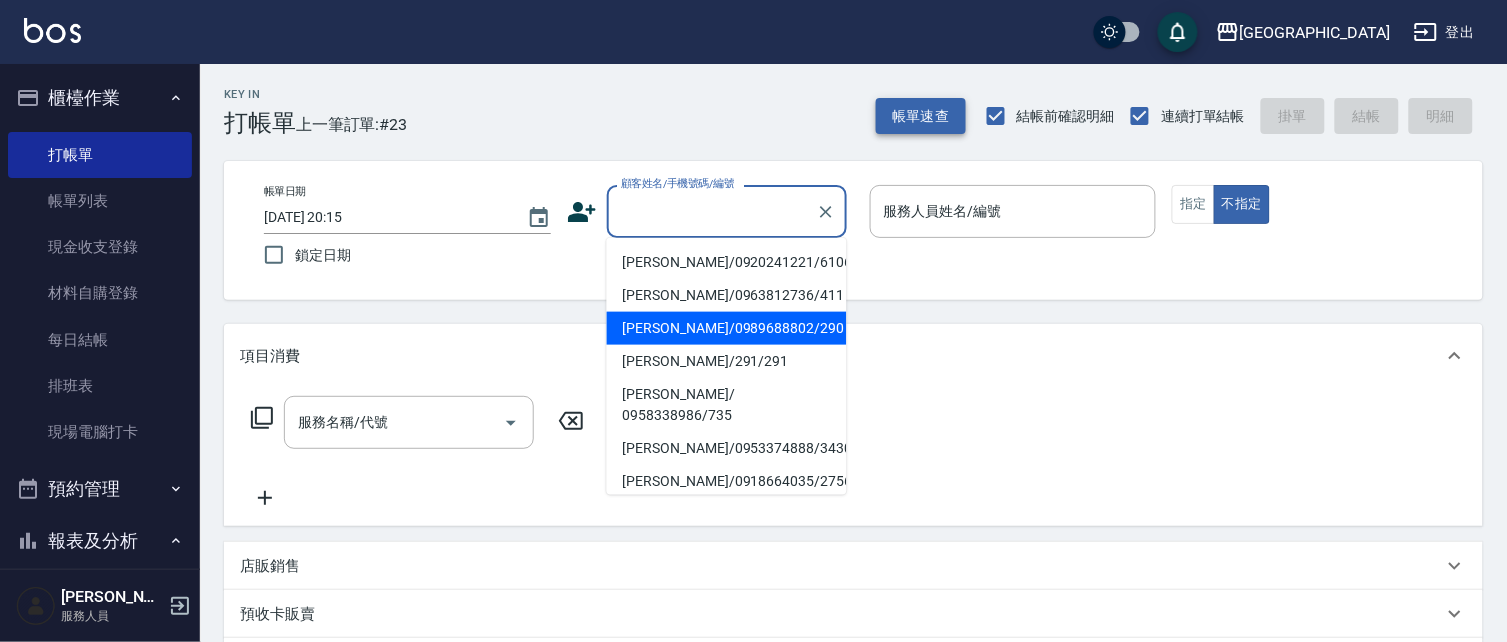 click on "帳單速查" at bounding box center (921, 116) 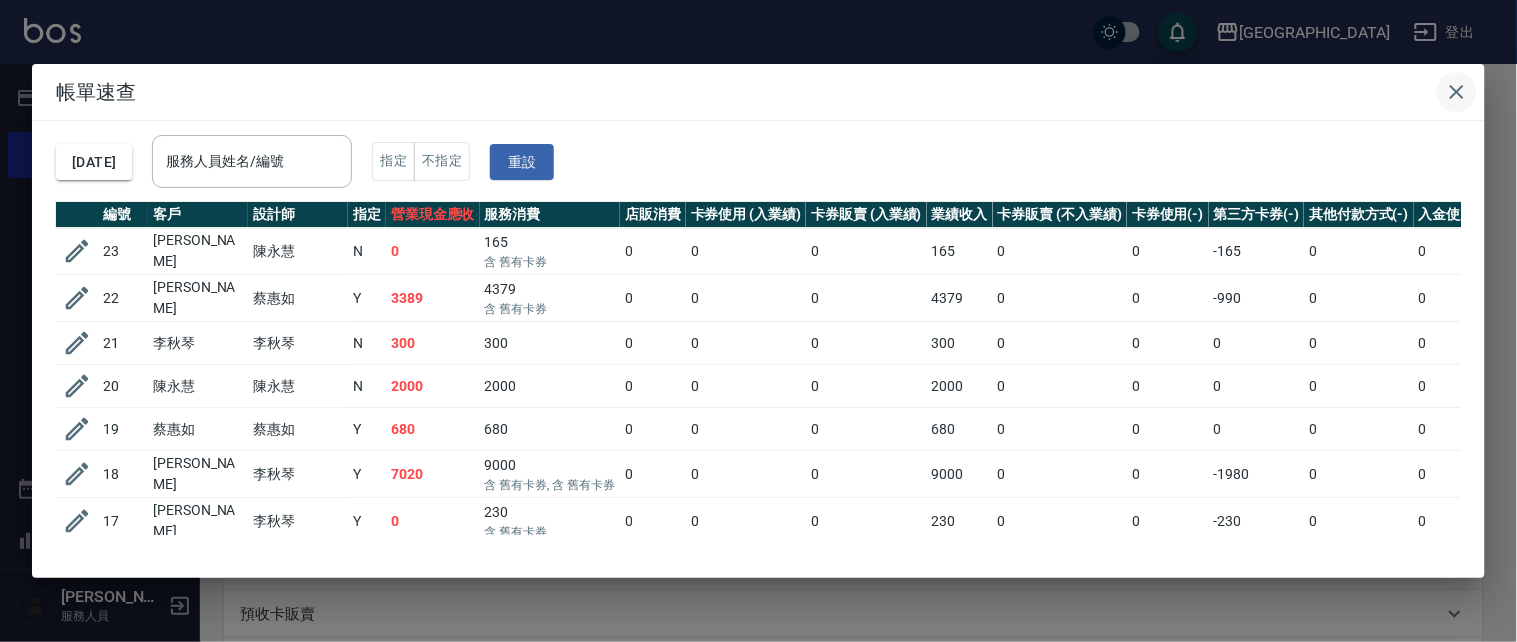 click at bounding box center [1457, 92] 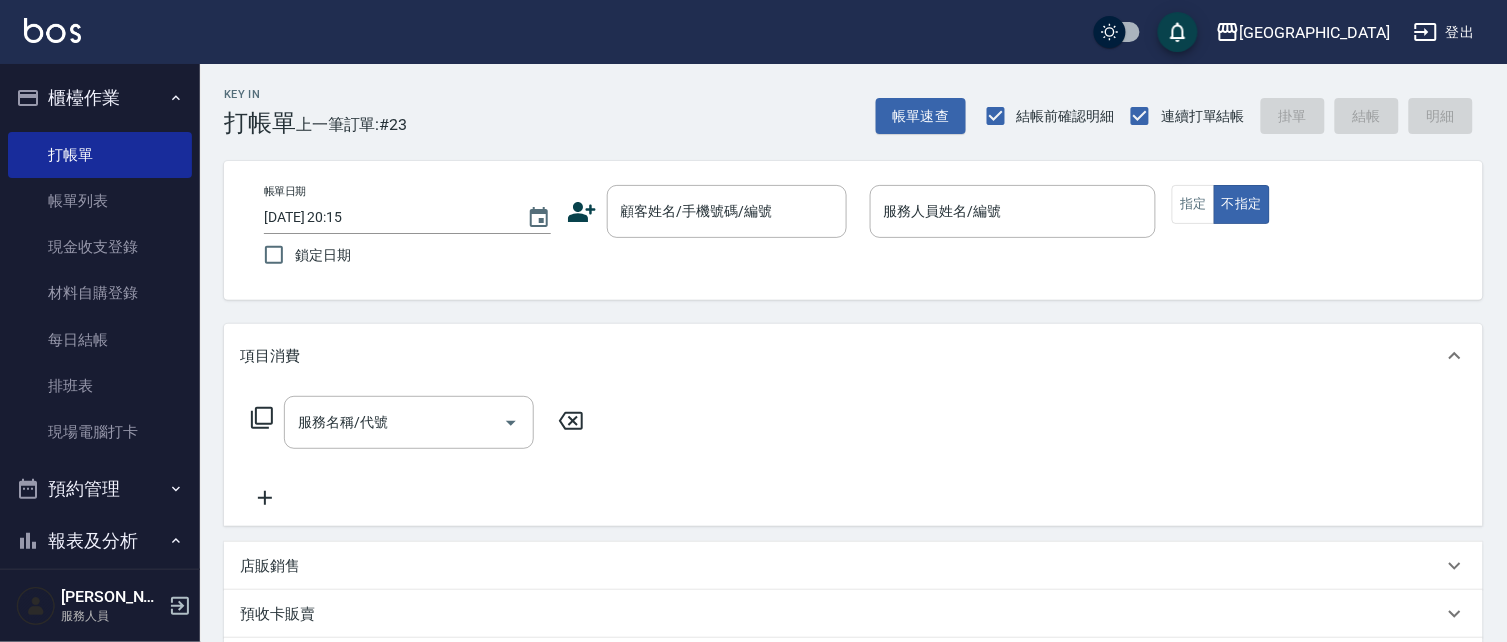drag, startPoint x: 724, startPoint y: 197, endPoint x: 0, endPoint y: 15, distance: 746.52527 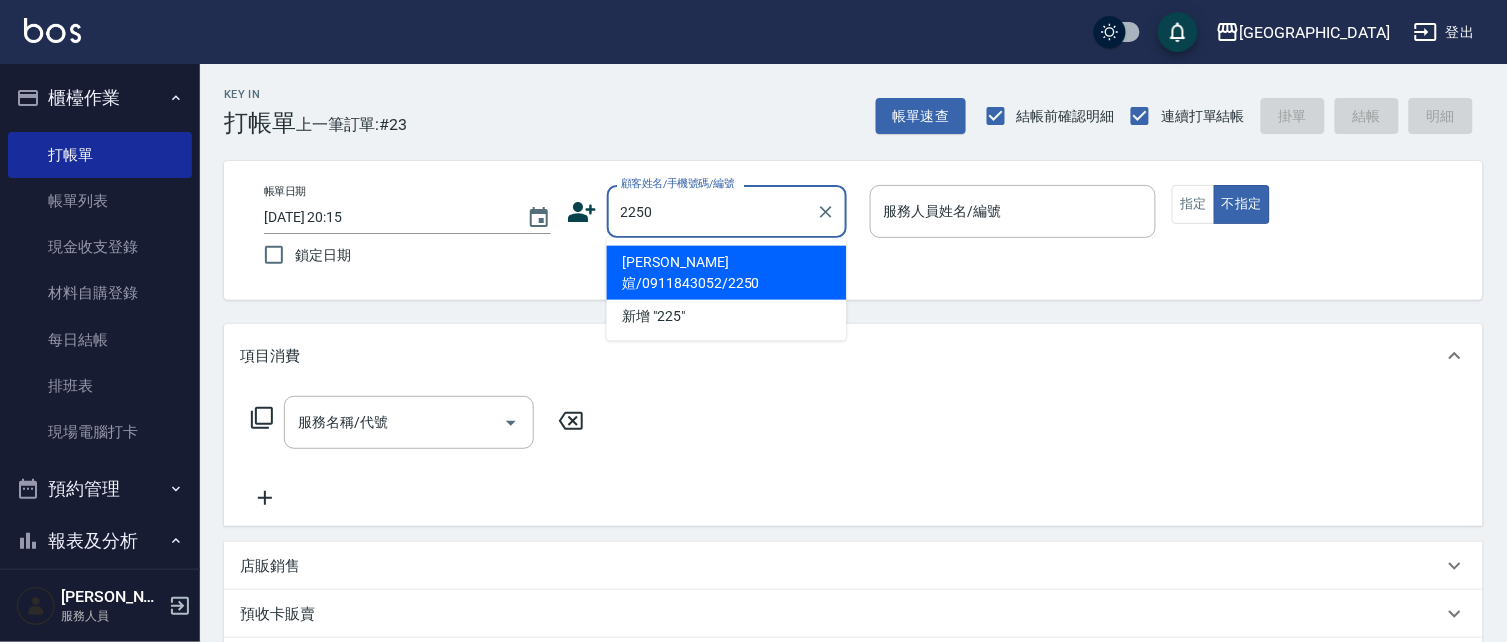 type on "2250" 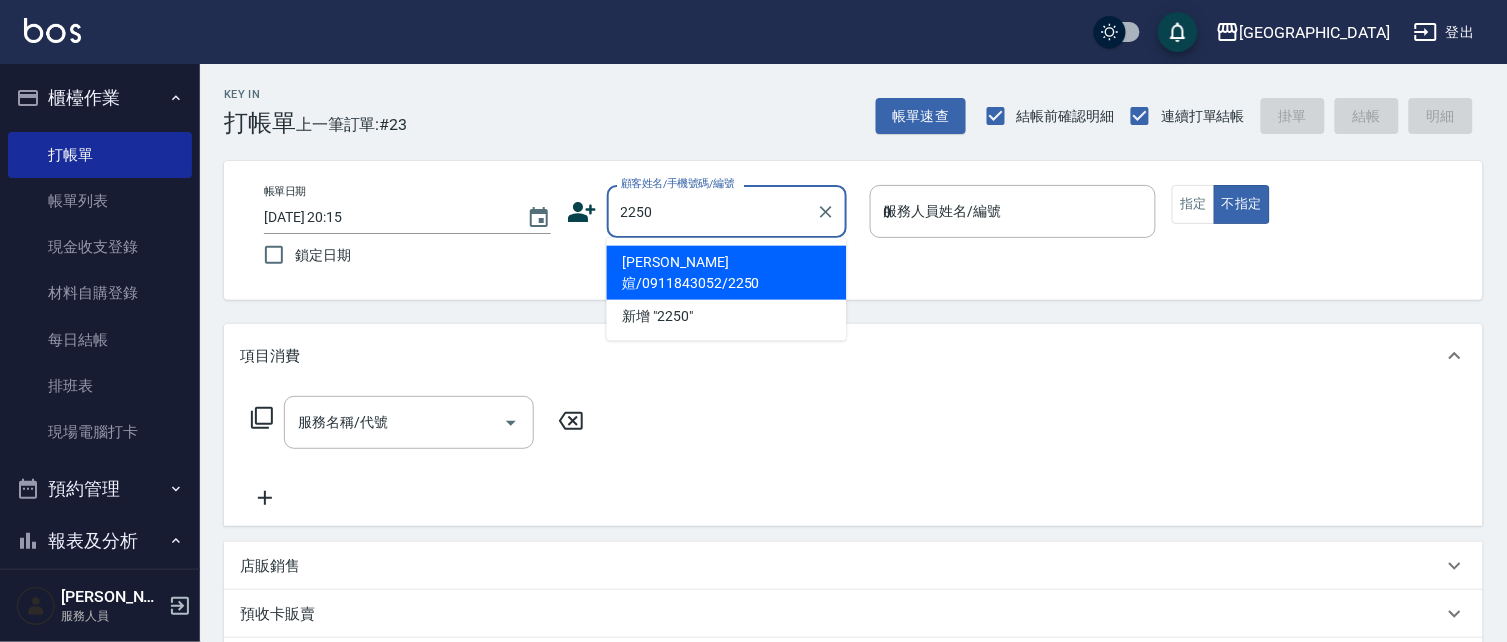 type on "03" 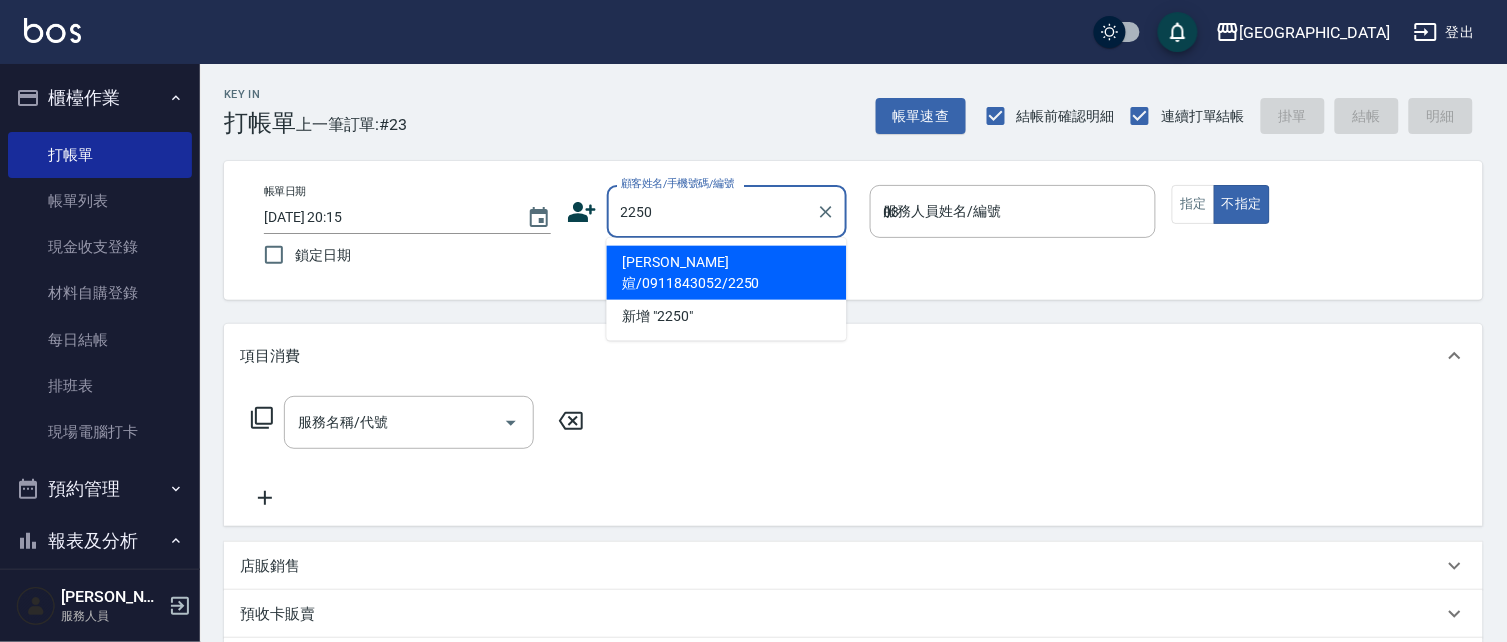 type on "false" 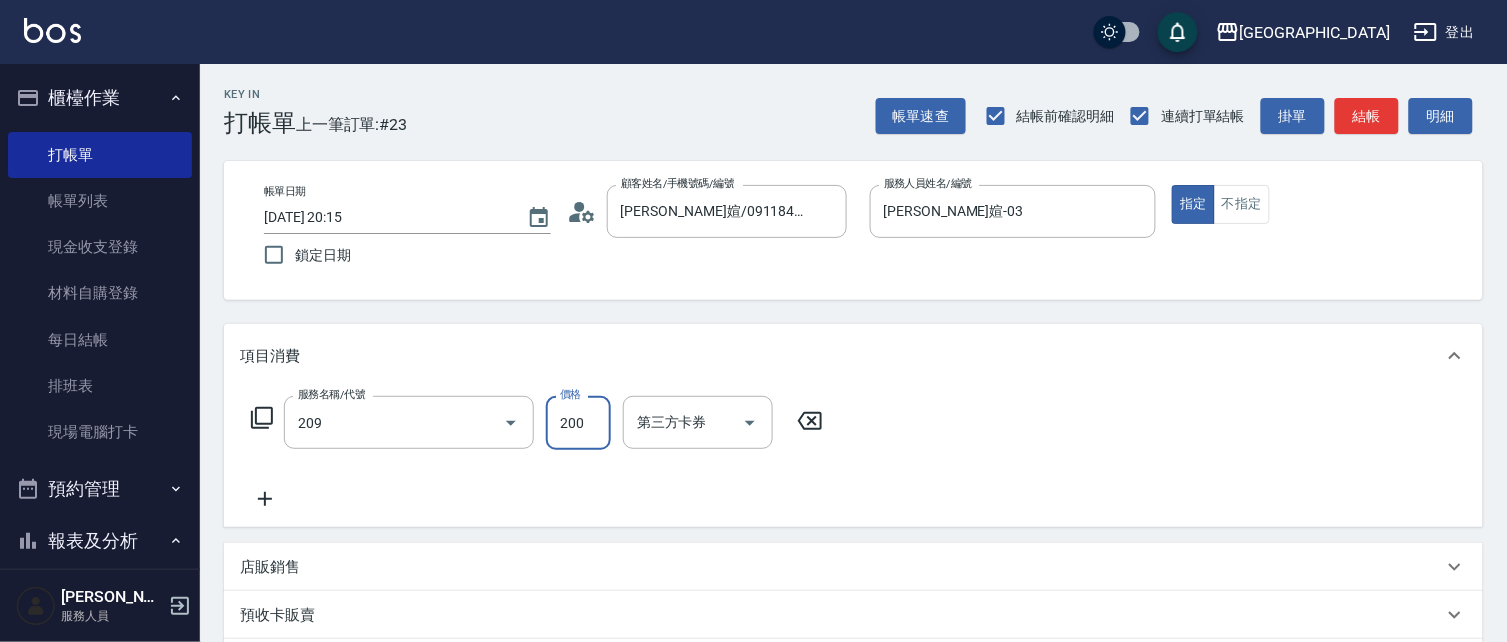 type on "洗髮[200](209)" 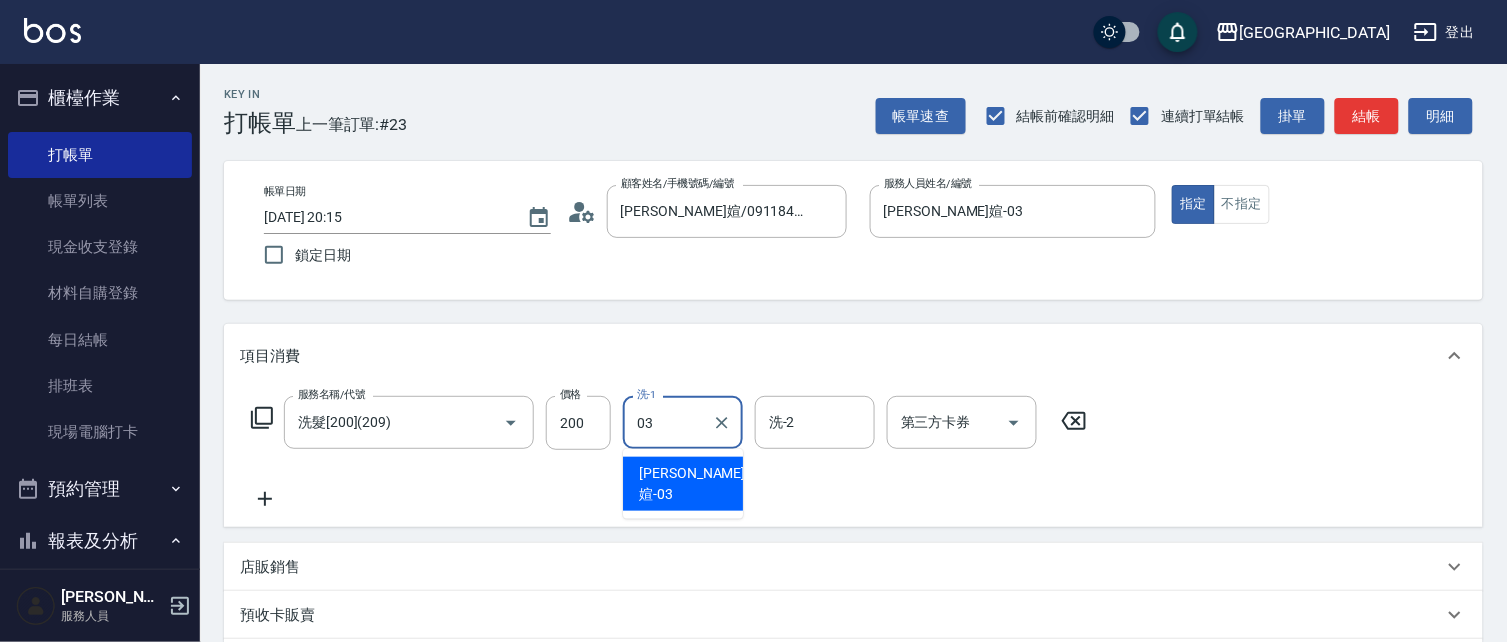 type on "[PERSON_NAME]媗-03" 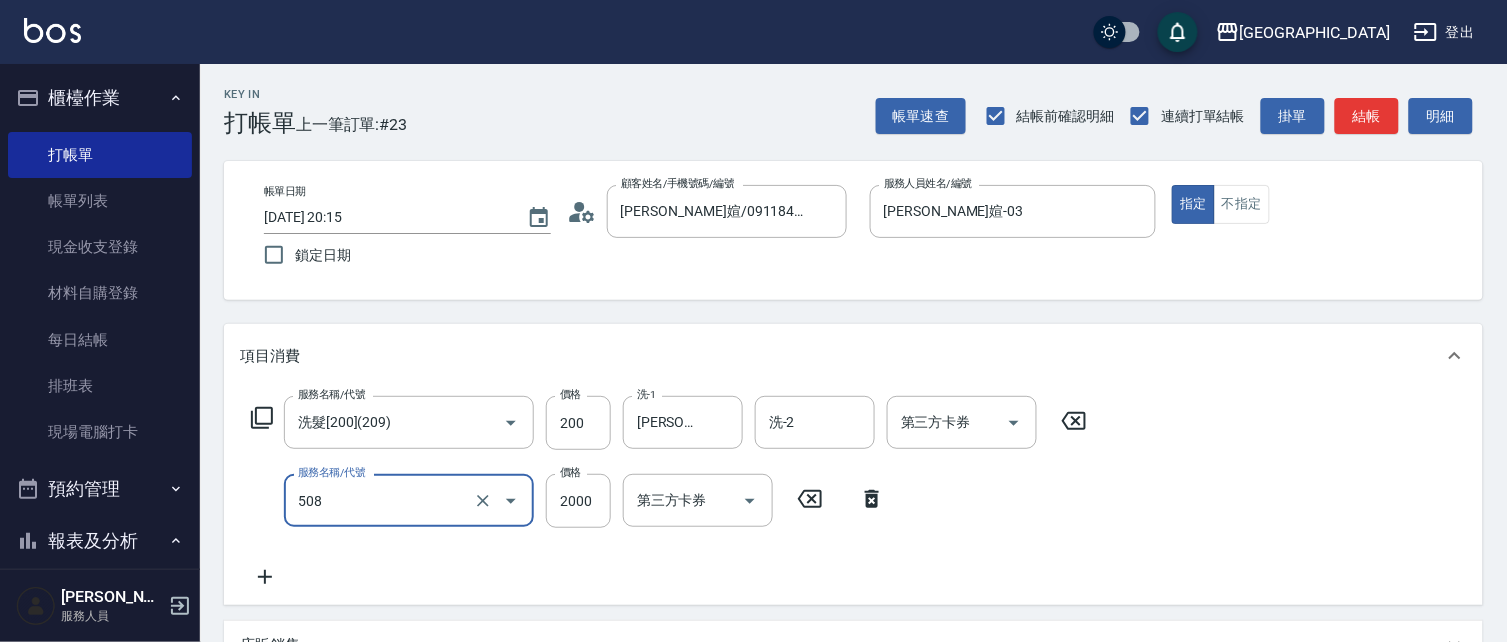type on "染髮[2000](508)" 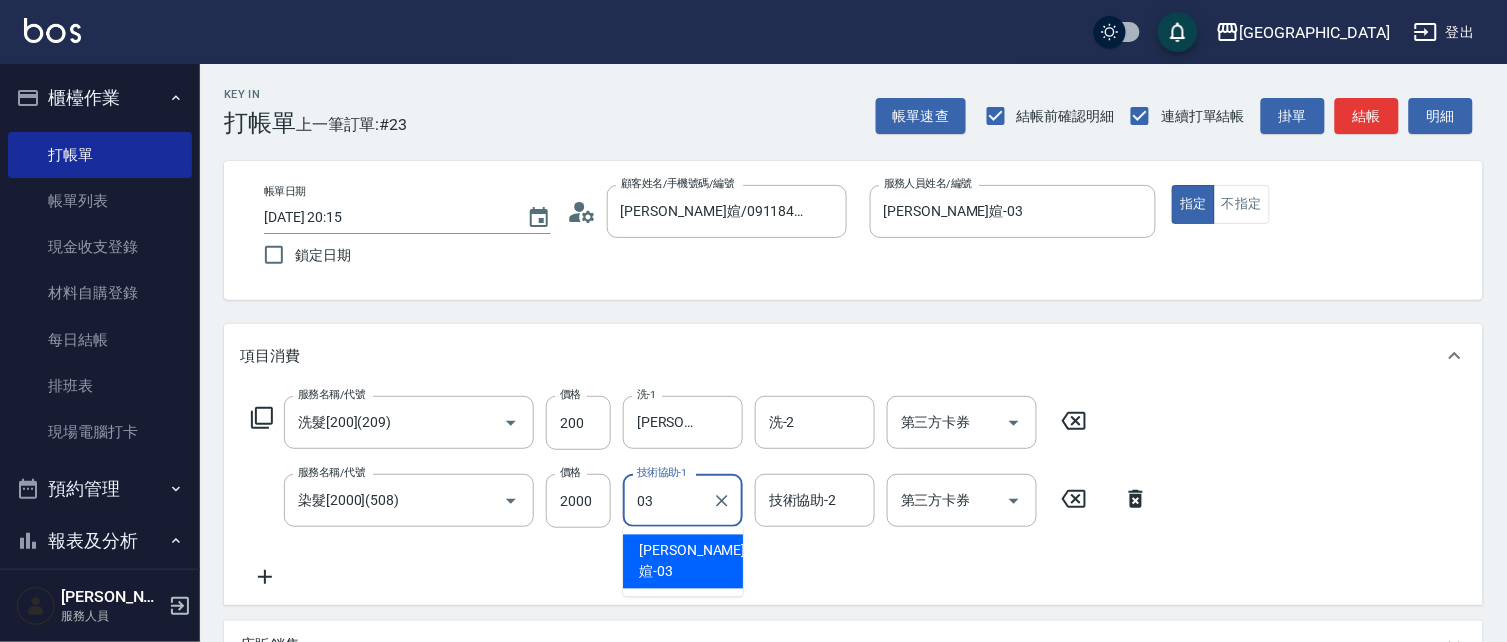 type on "[PERSON_NAME]媗-03" 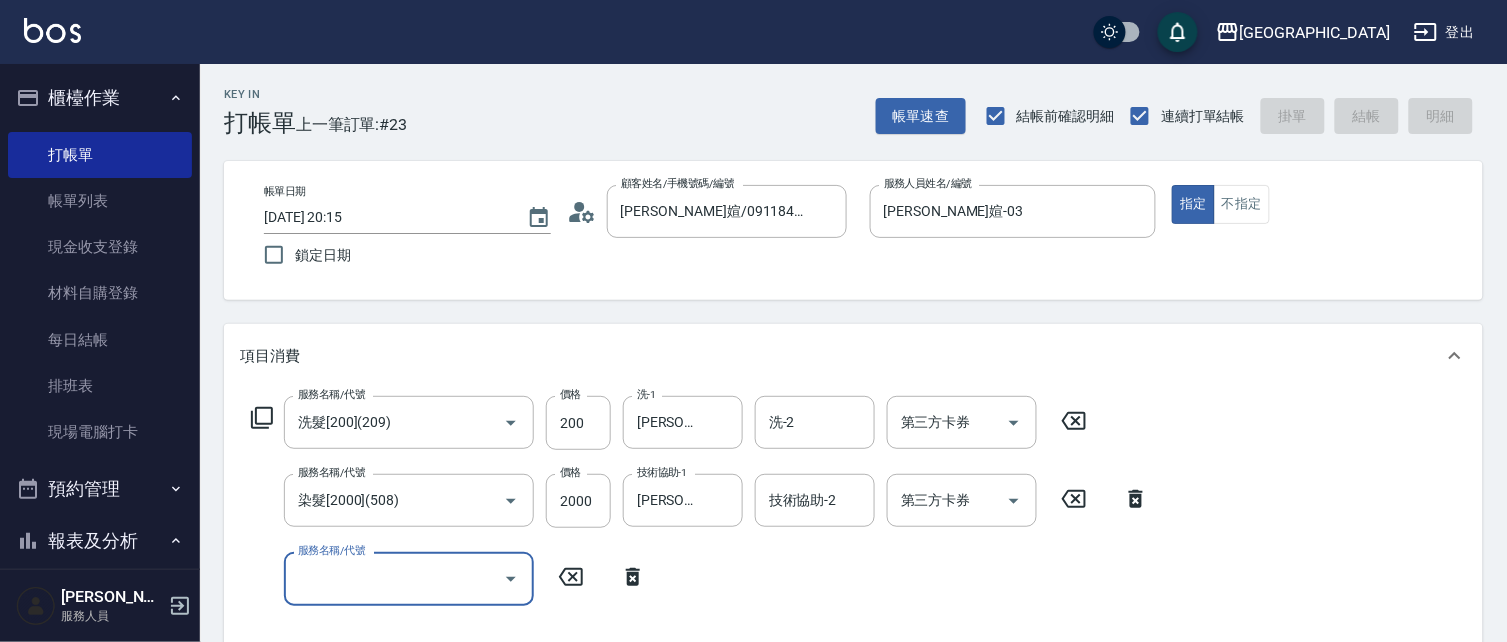 type 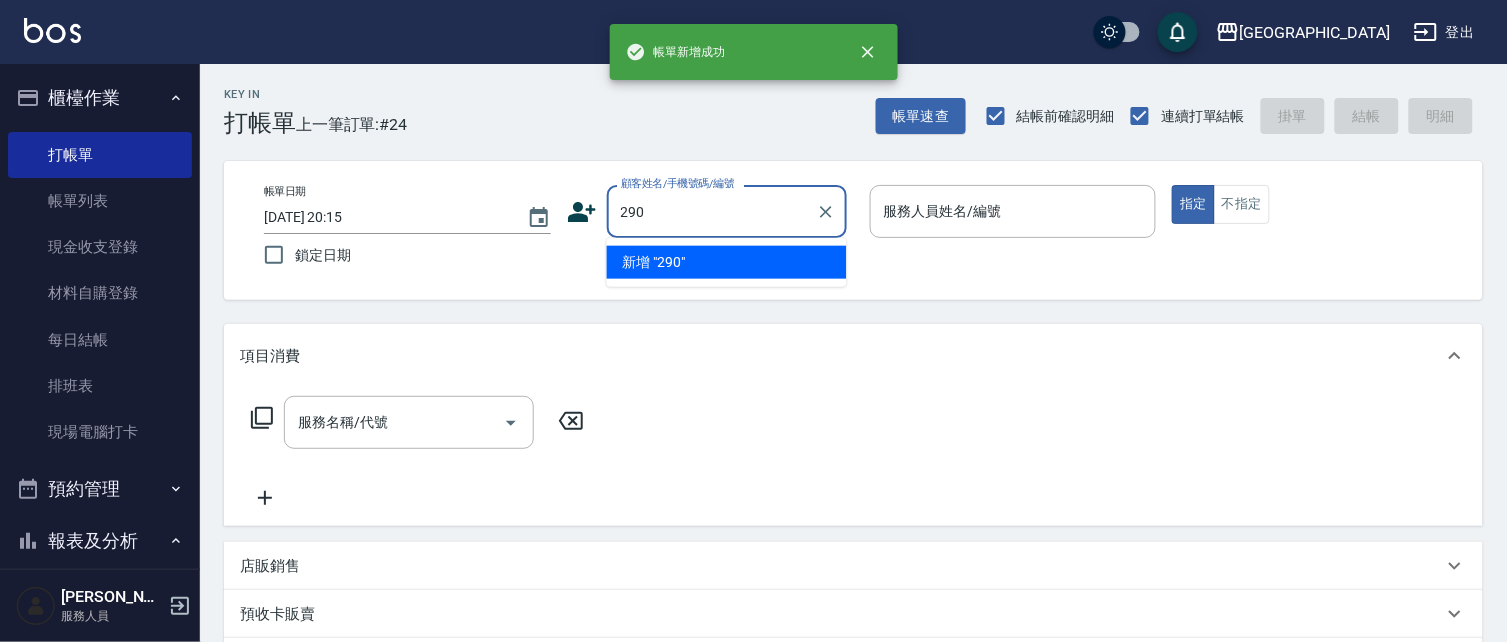type on "290" 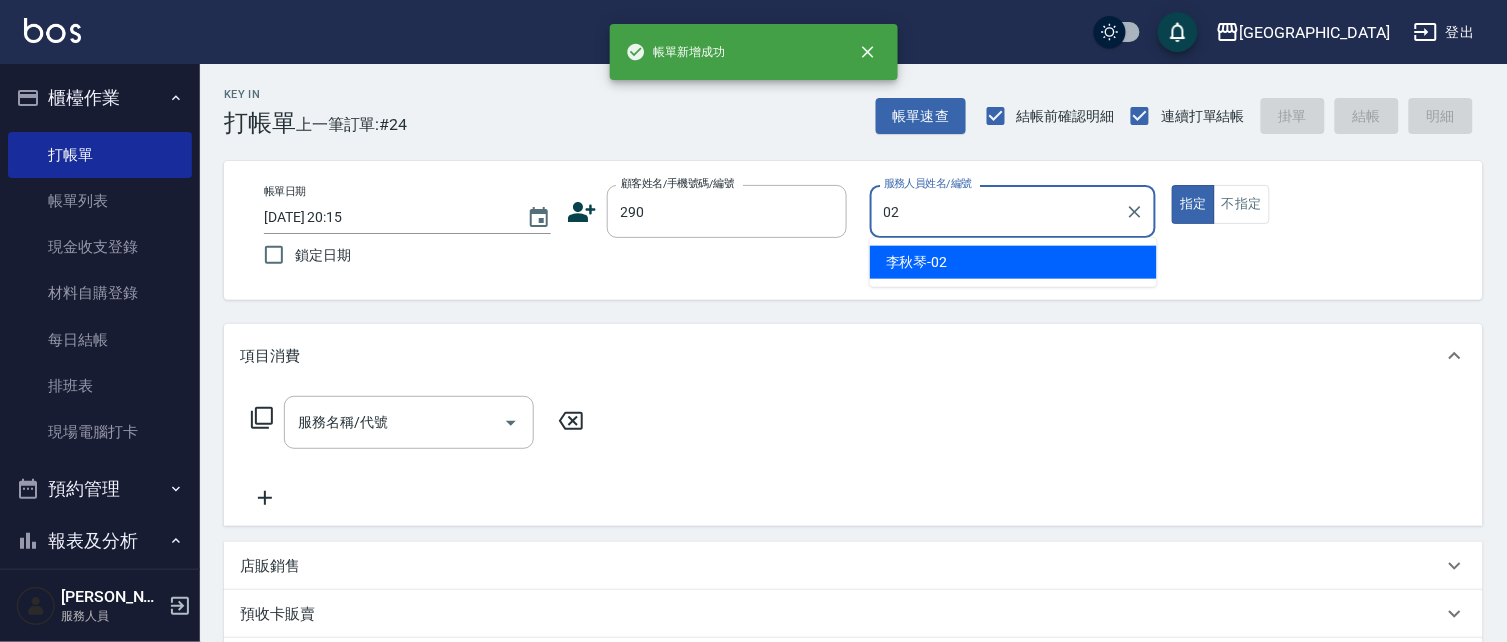 type on "[PERSON_NAME]-02" 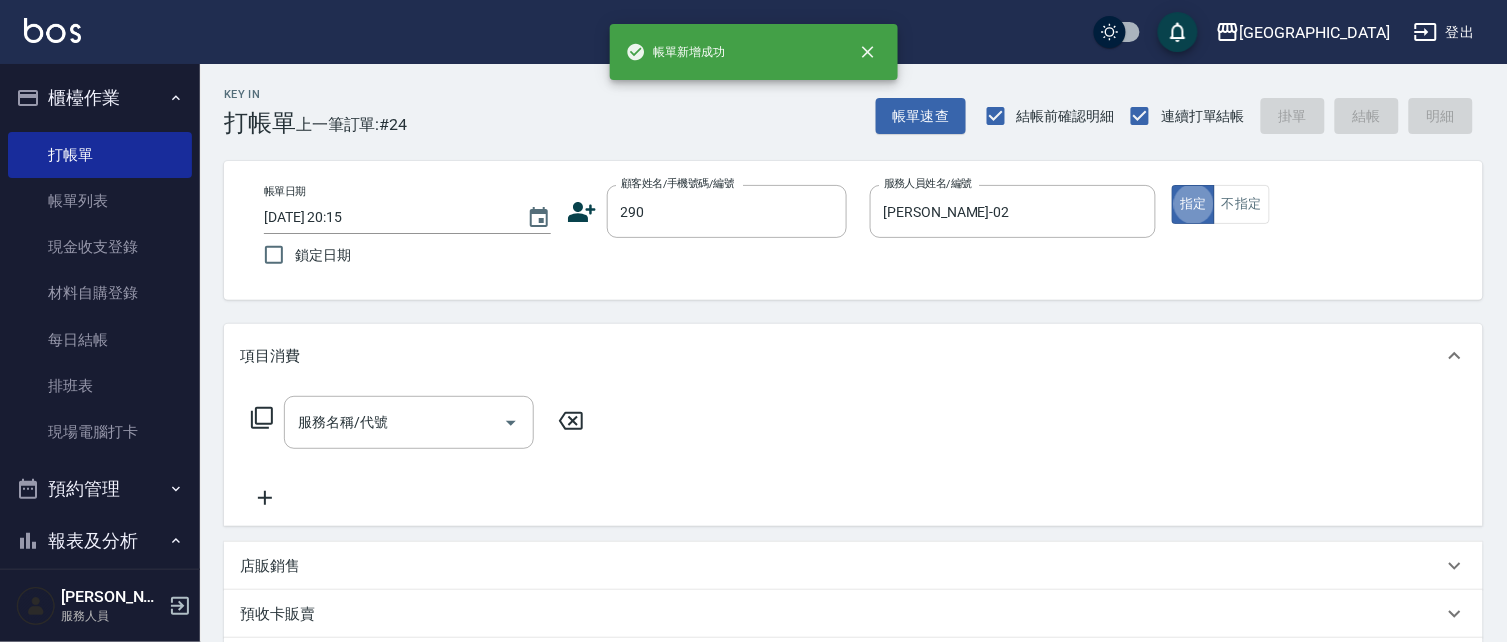 type on "true" 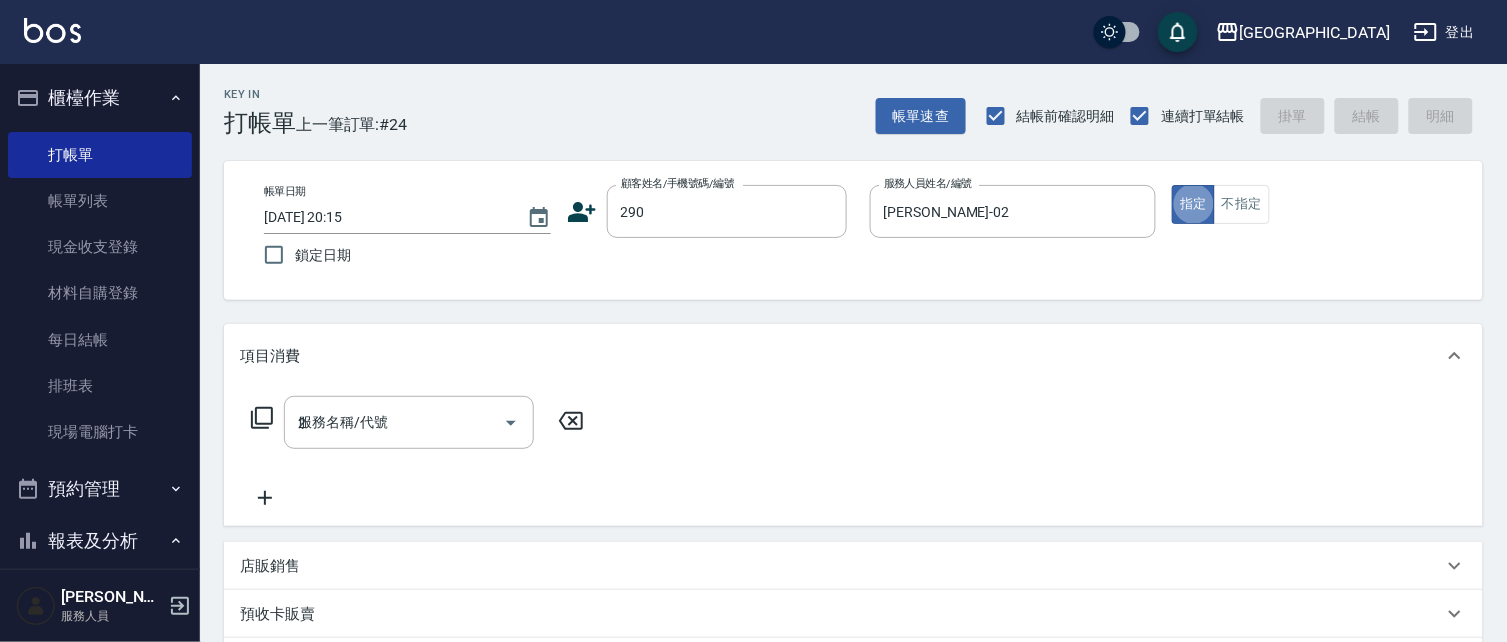 type on "20" 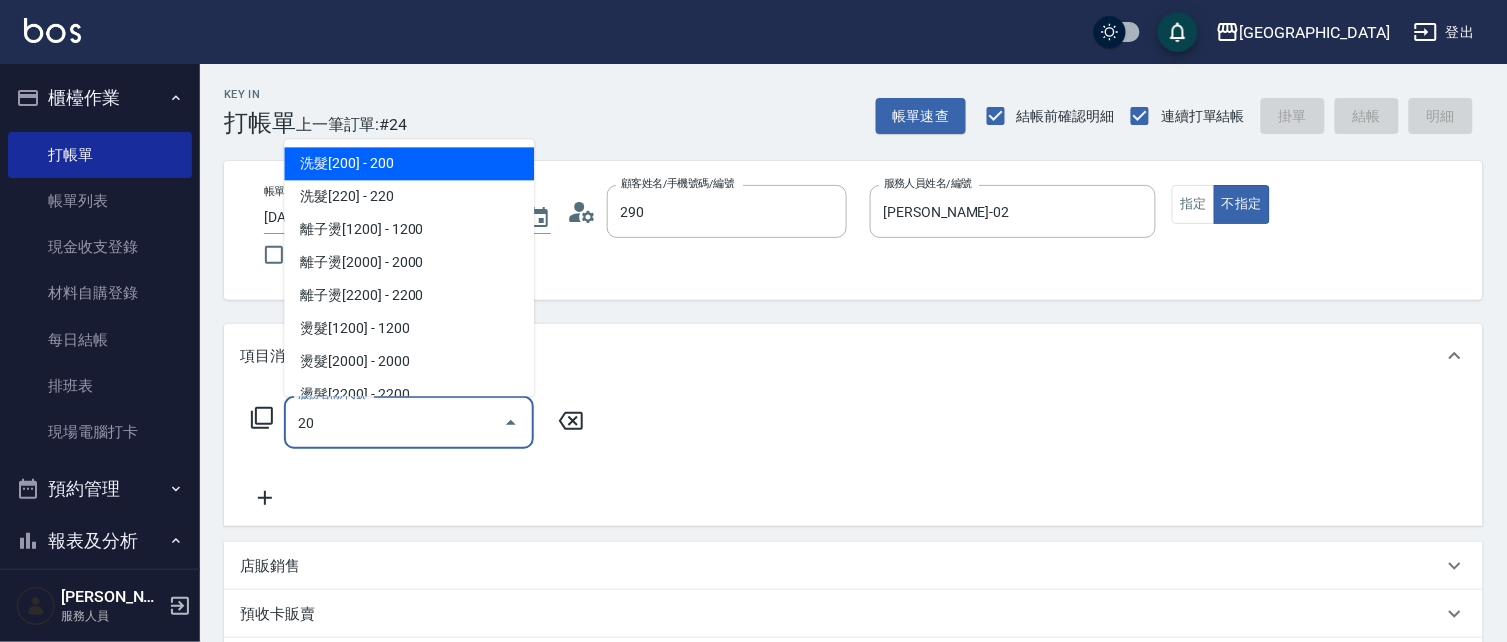 type on "[PERSON_NAME]/0989688802/290" 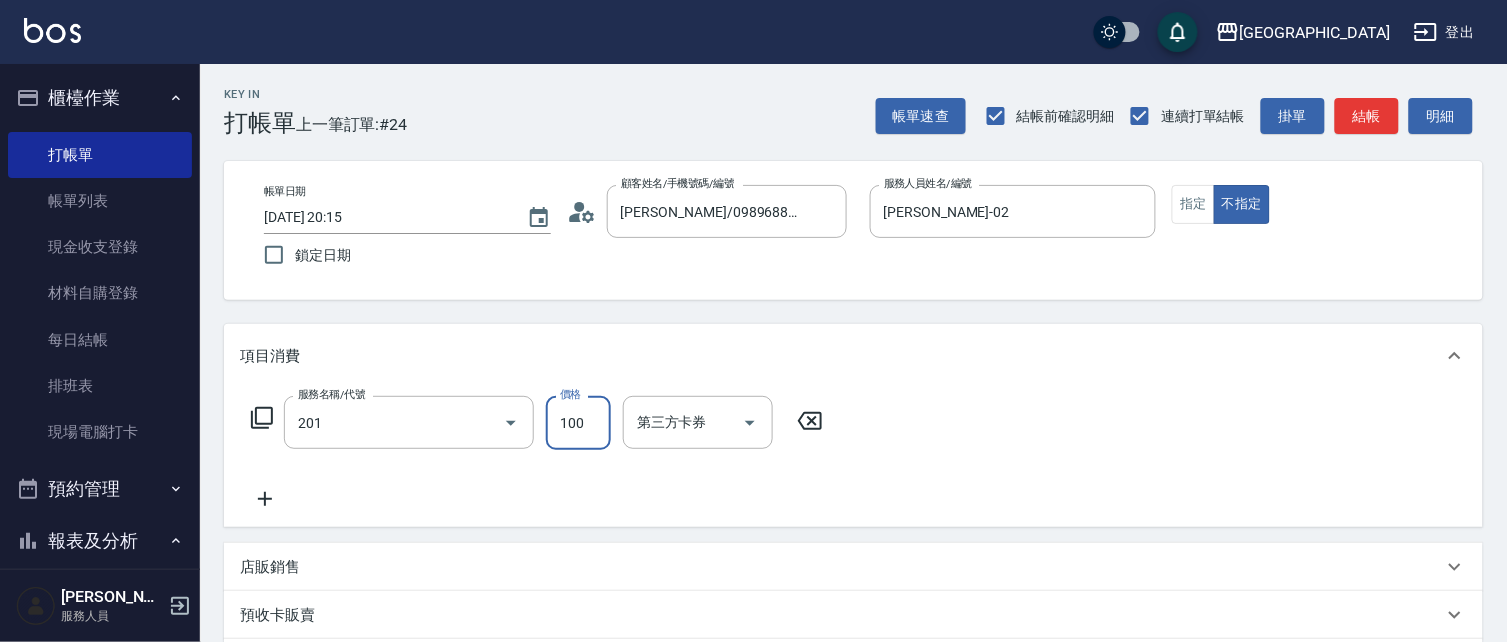 type on "洗髮[100](201)" 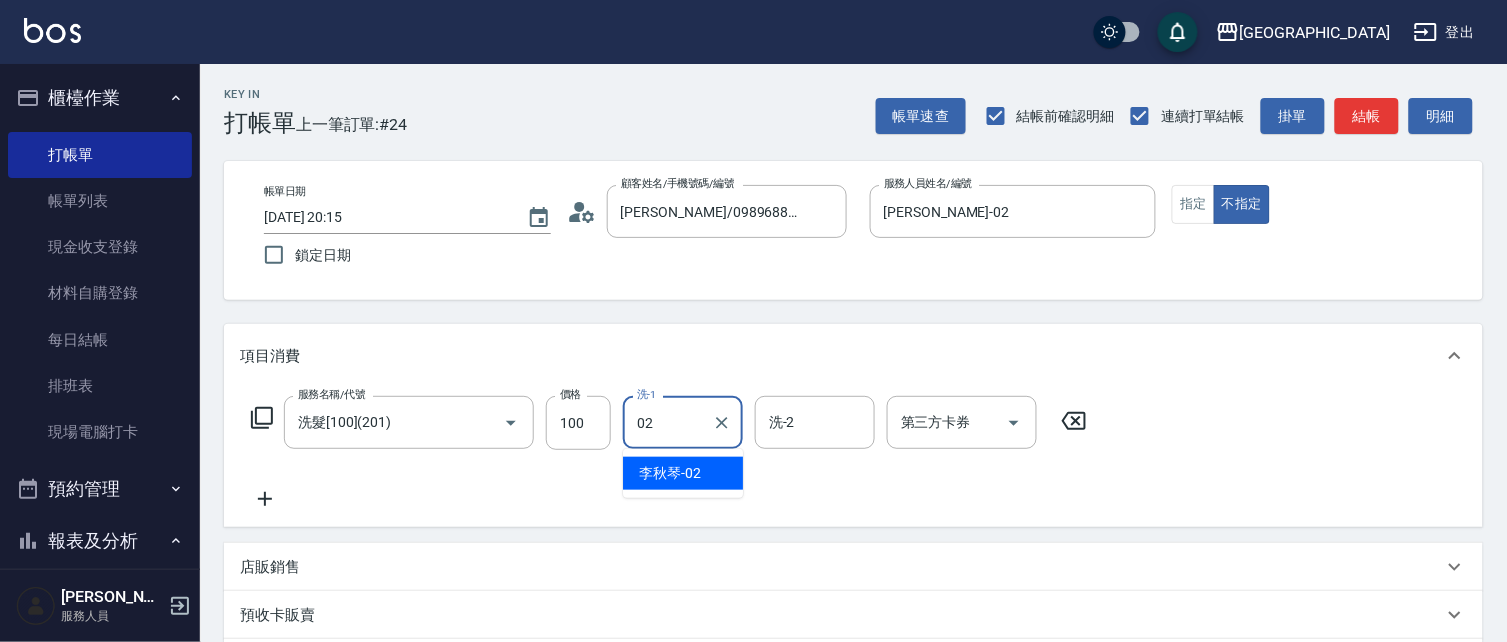 type on "[PERSON_NAME]-02" 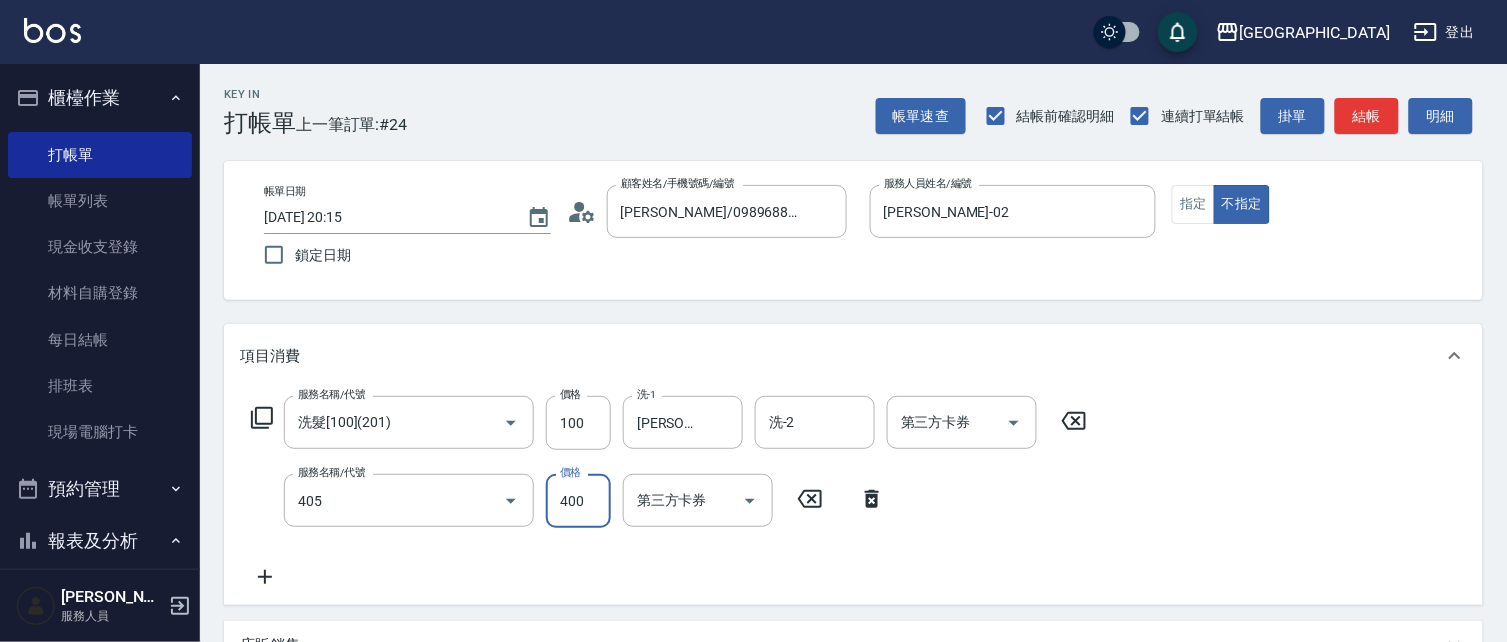 type on "剪髮(400)(405)" 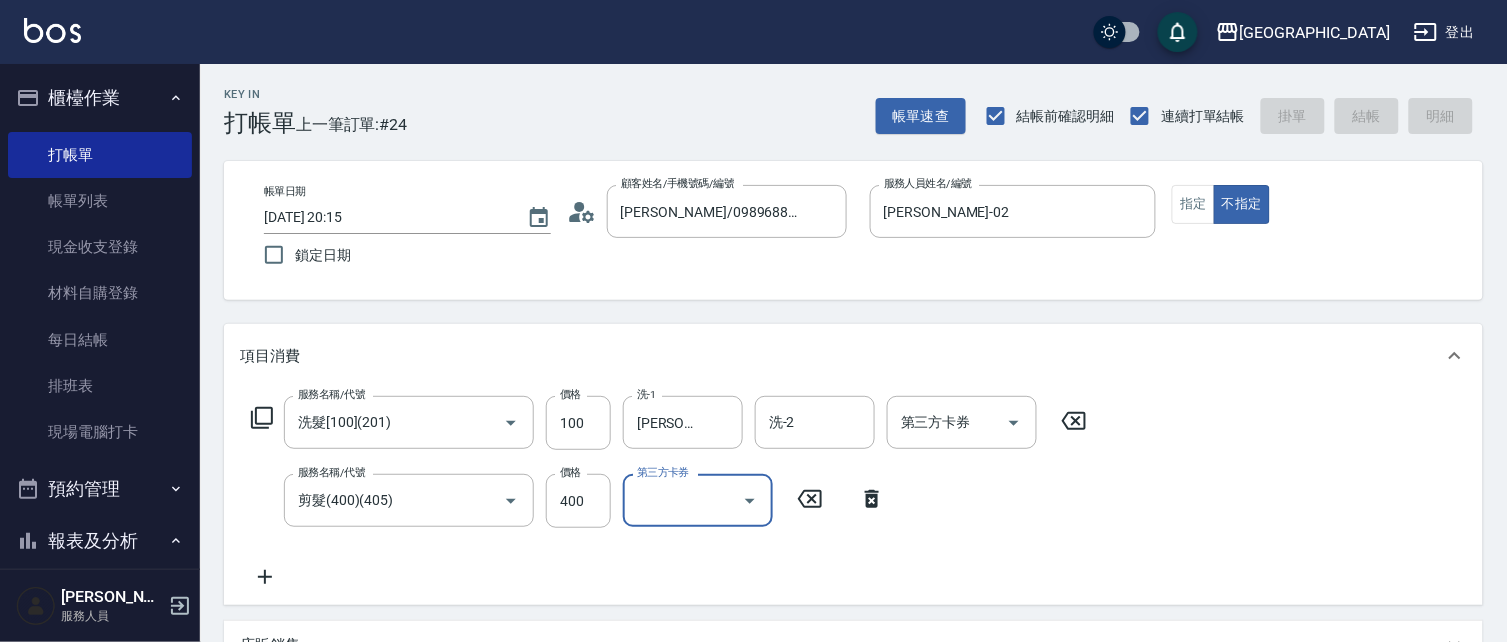type on "[DATE] 20:16" 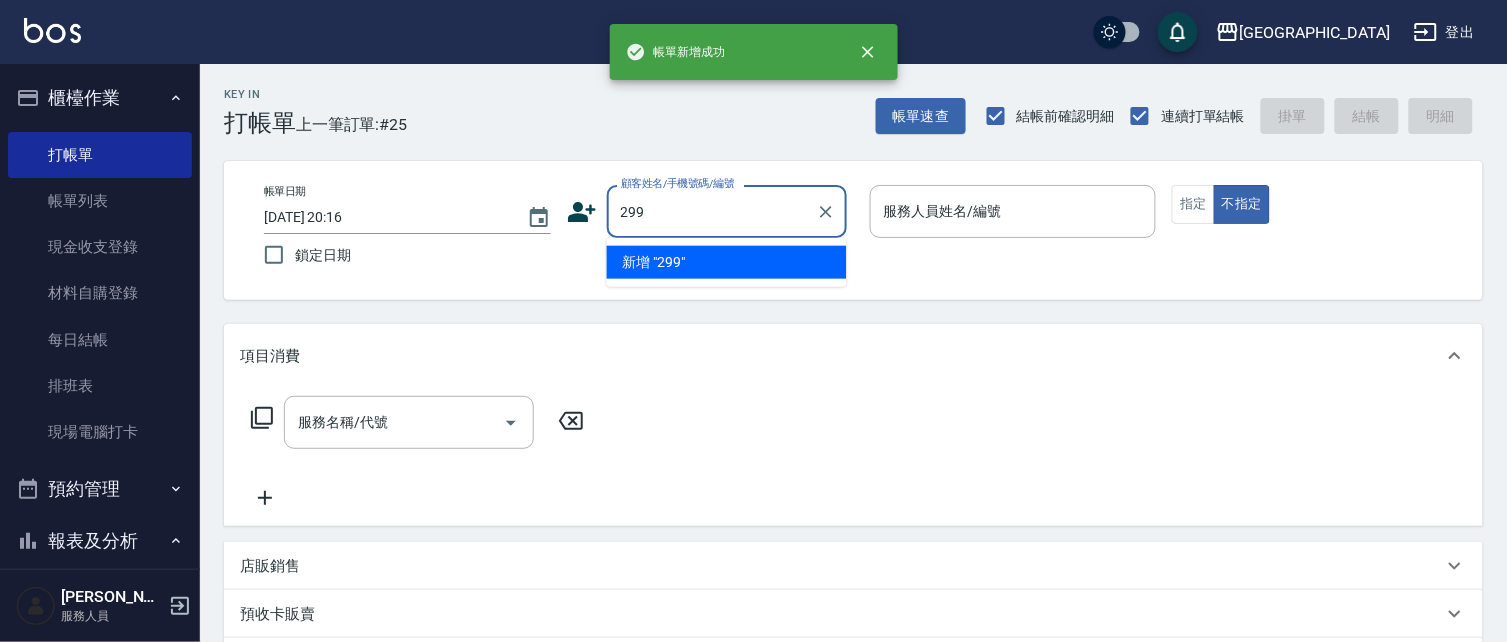 type on "299" 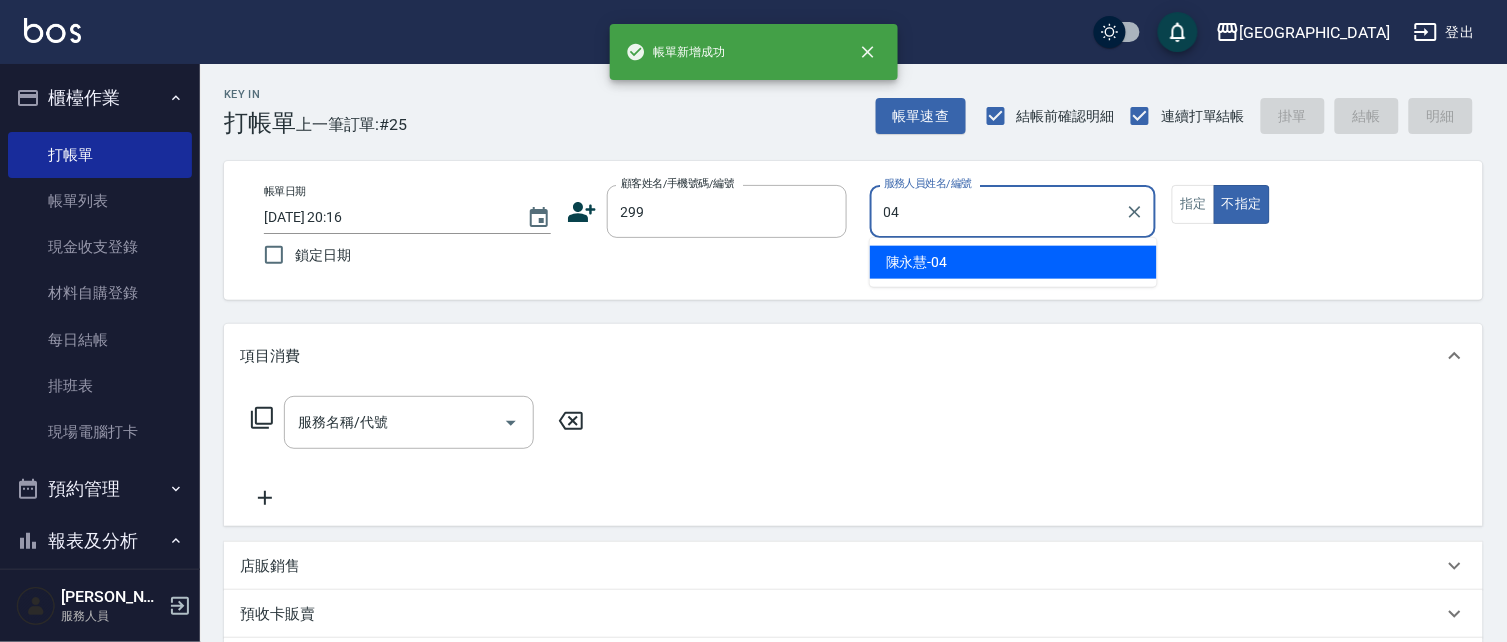 type on "[PERSON_NAME]-04" 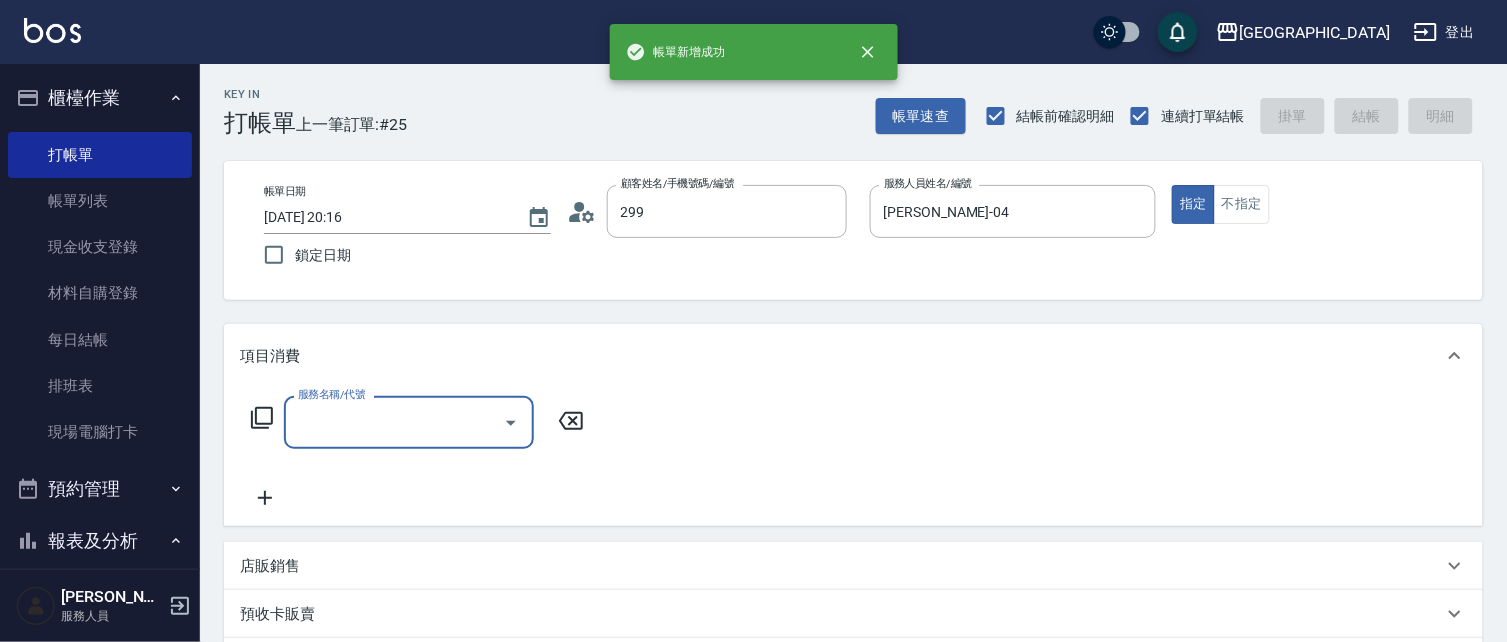 type on "[PERSON_NAME]/0916717650/299" 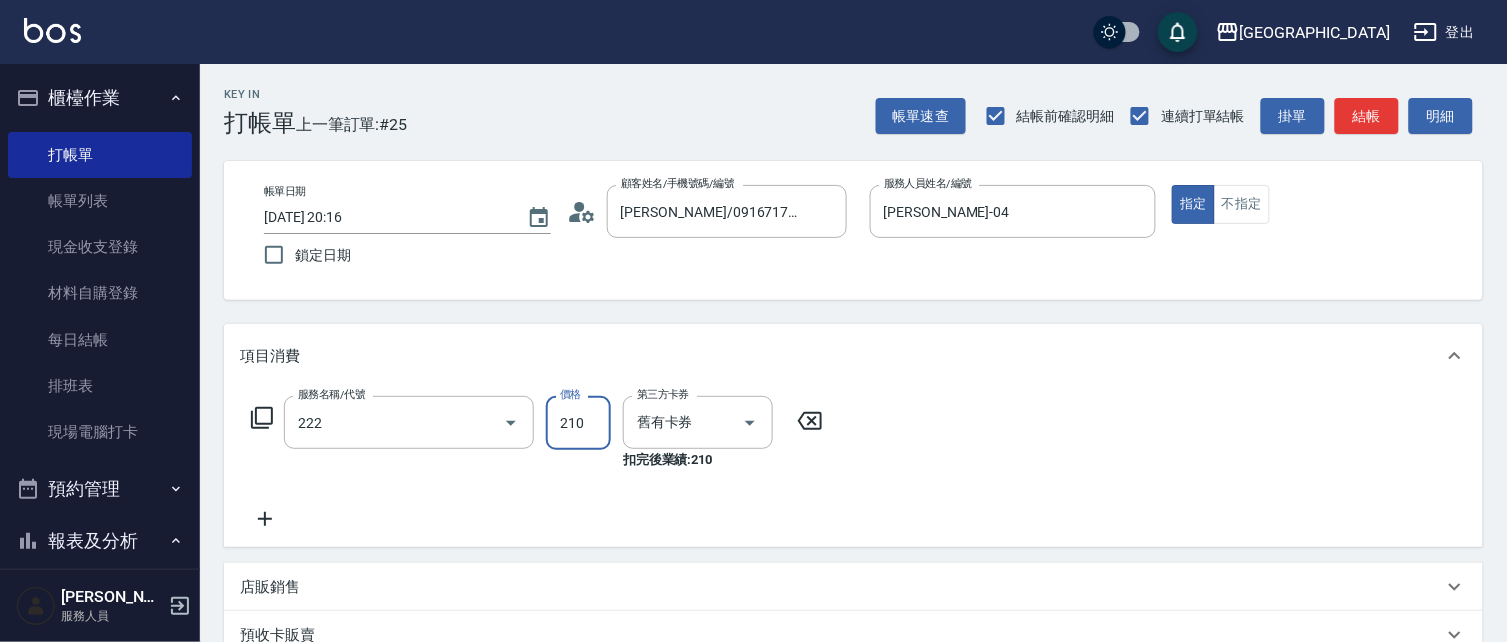 type on "洗髮卡券[210](222)" 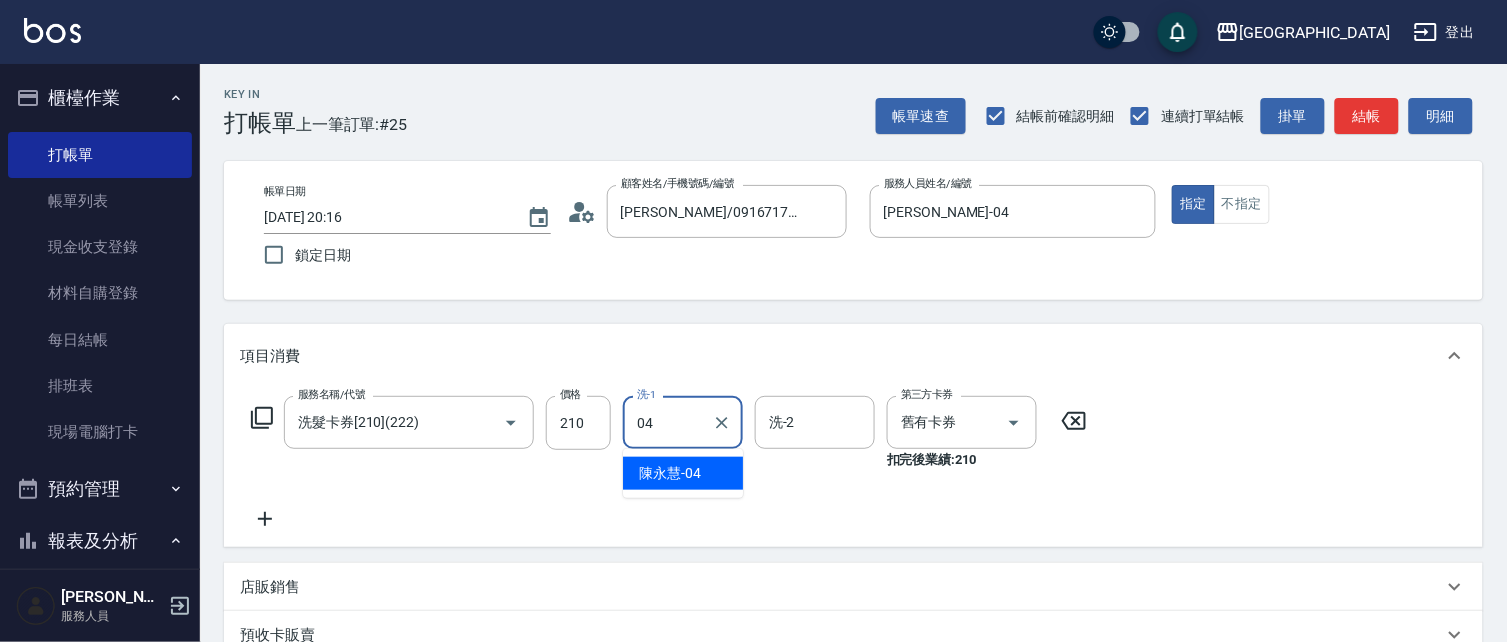 type on "[PERSON_NAME]-04" 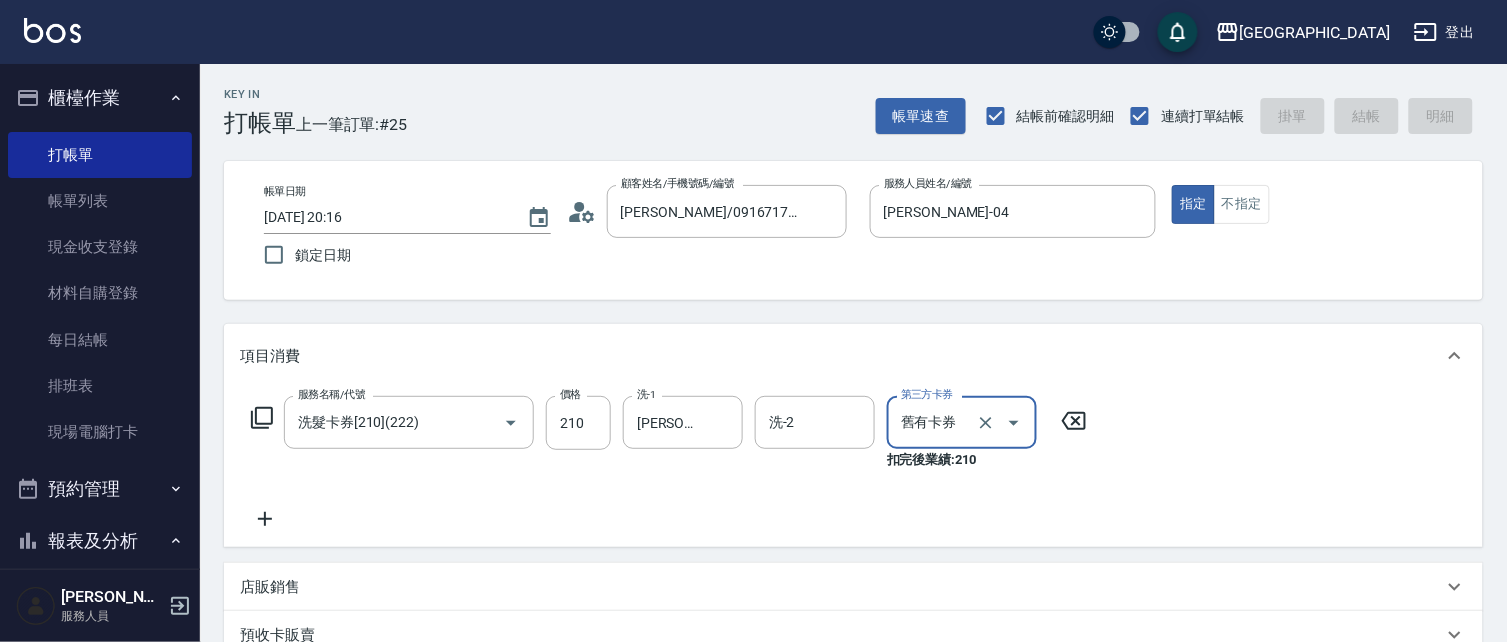 type 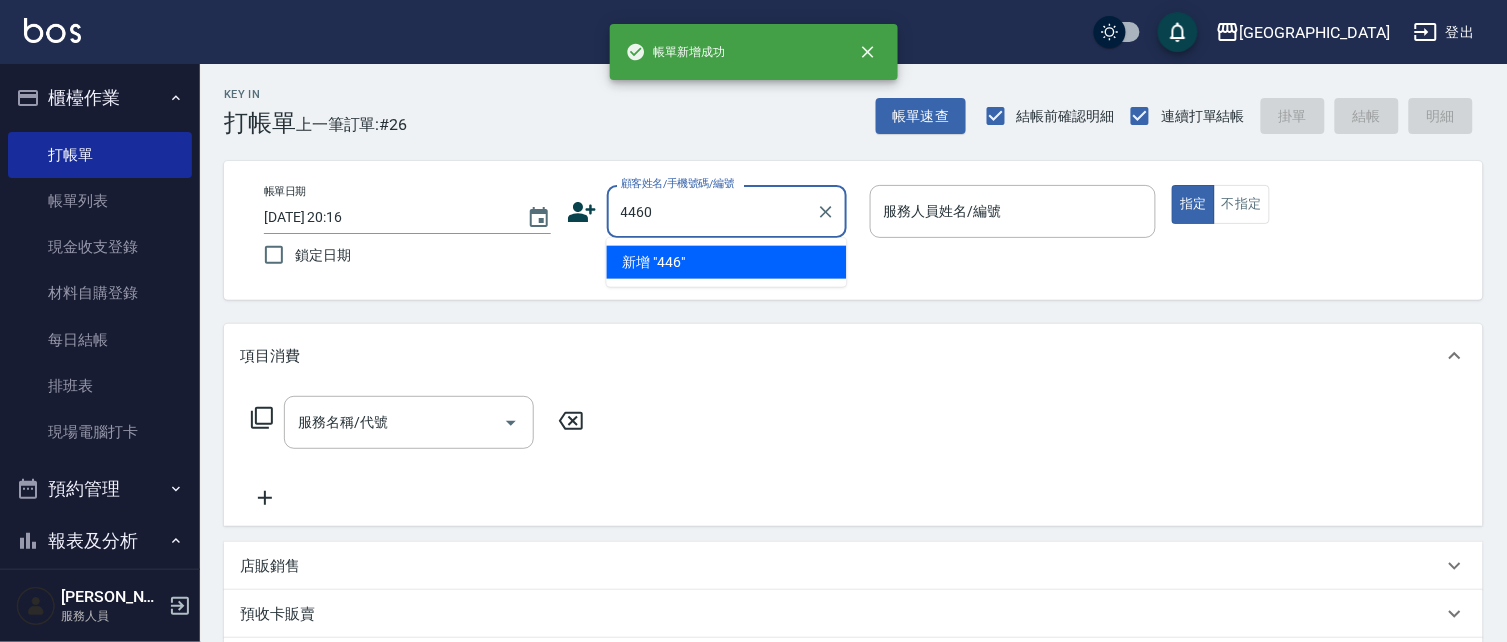 type on "4460" 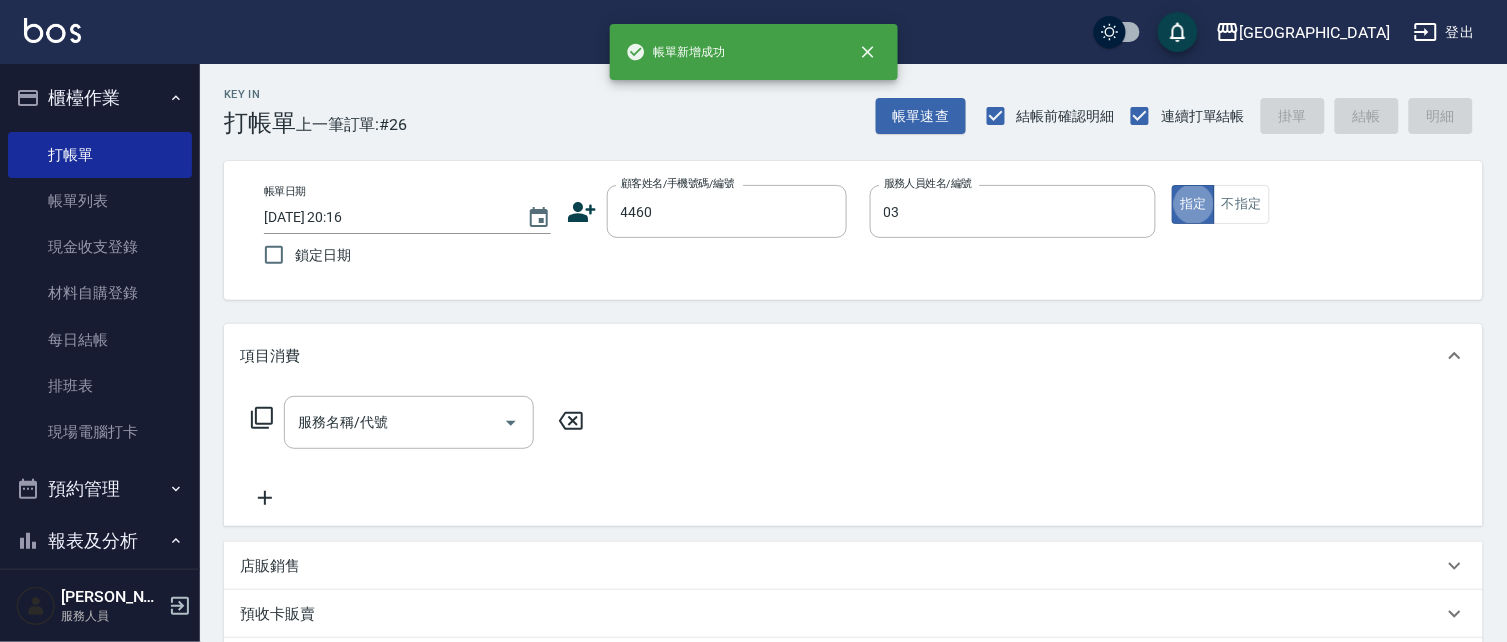 type on "[PERSON_NAME]媗-03" 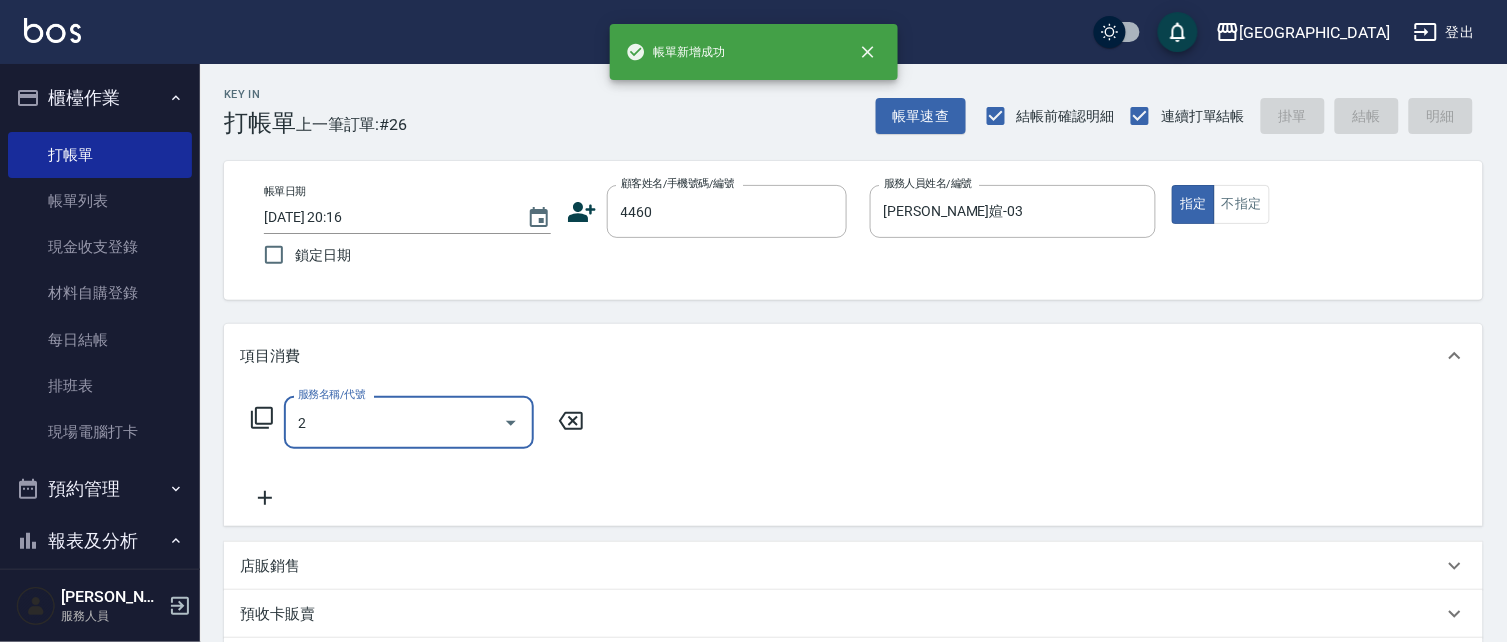 type on "22" 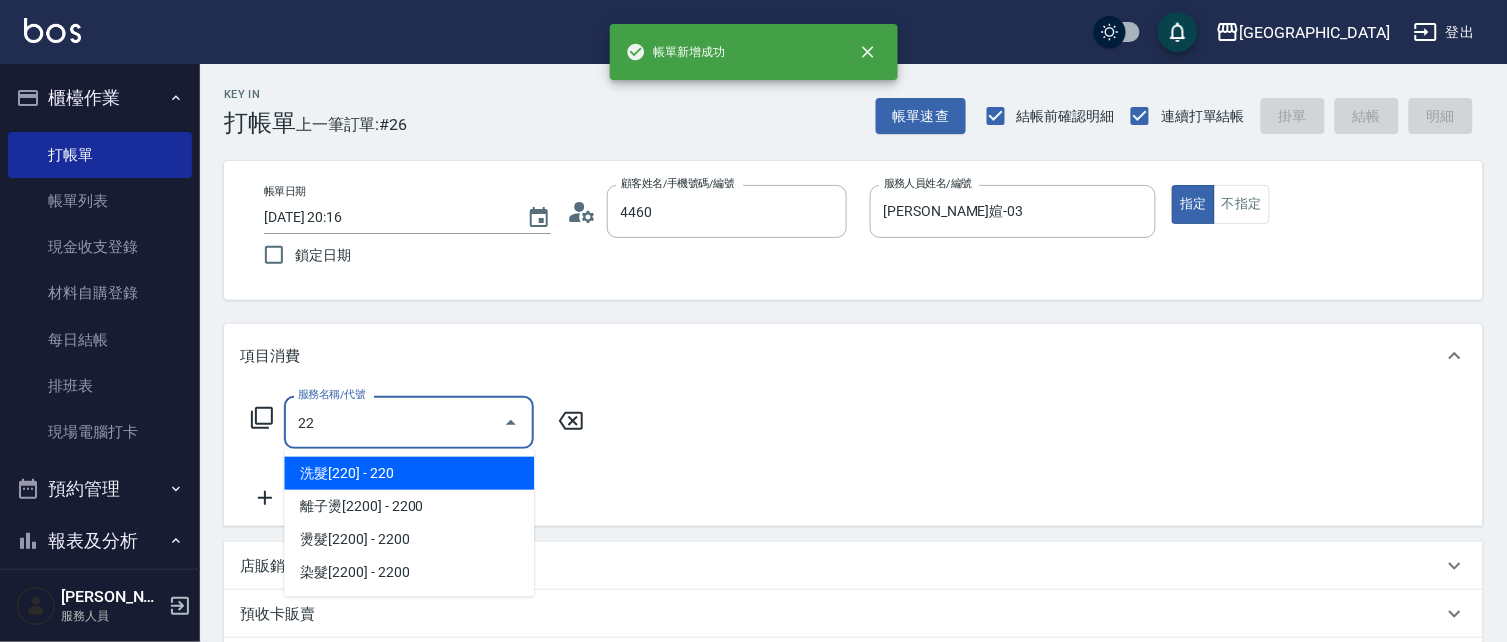 type on "幸[PERSON_NAME]/27486241/4460" 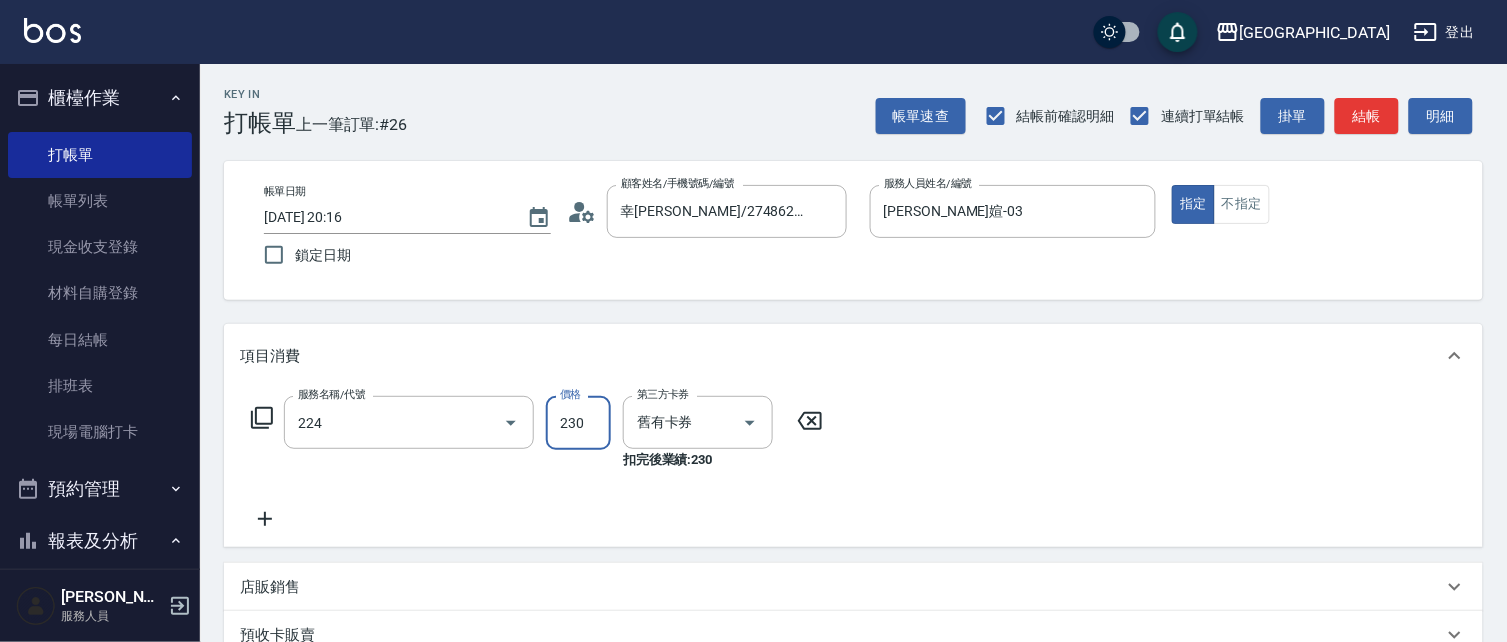 type on "洗髮(卡)230(224)" 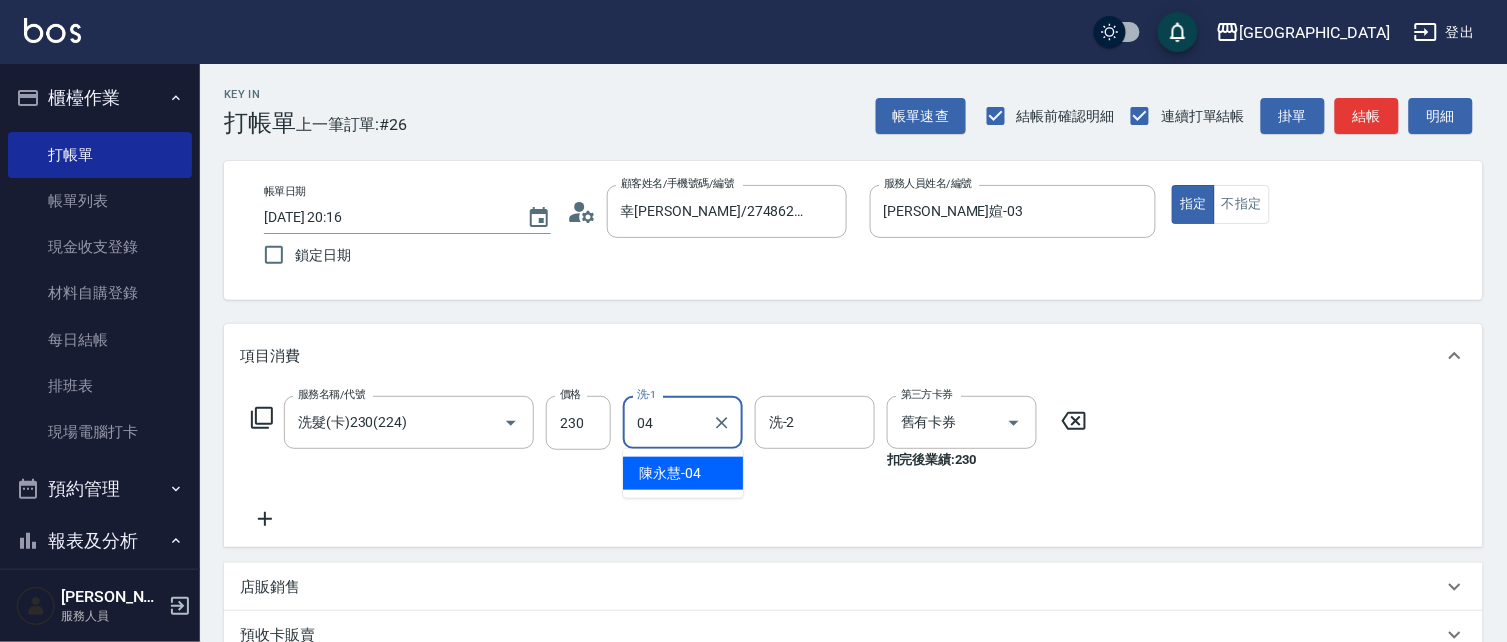 type on "[PERSON_NAME]-04" 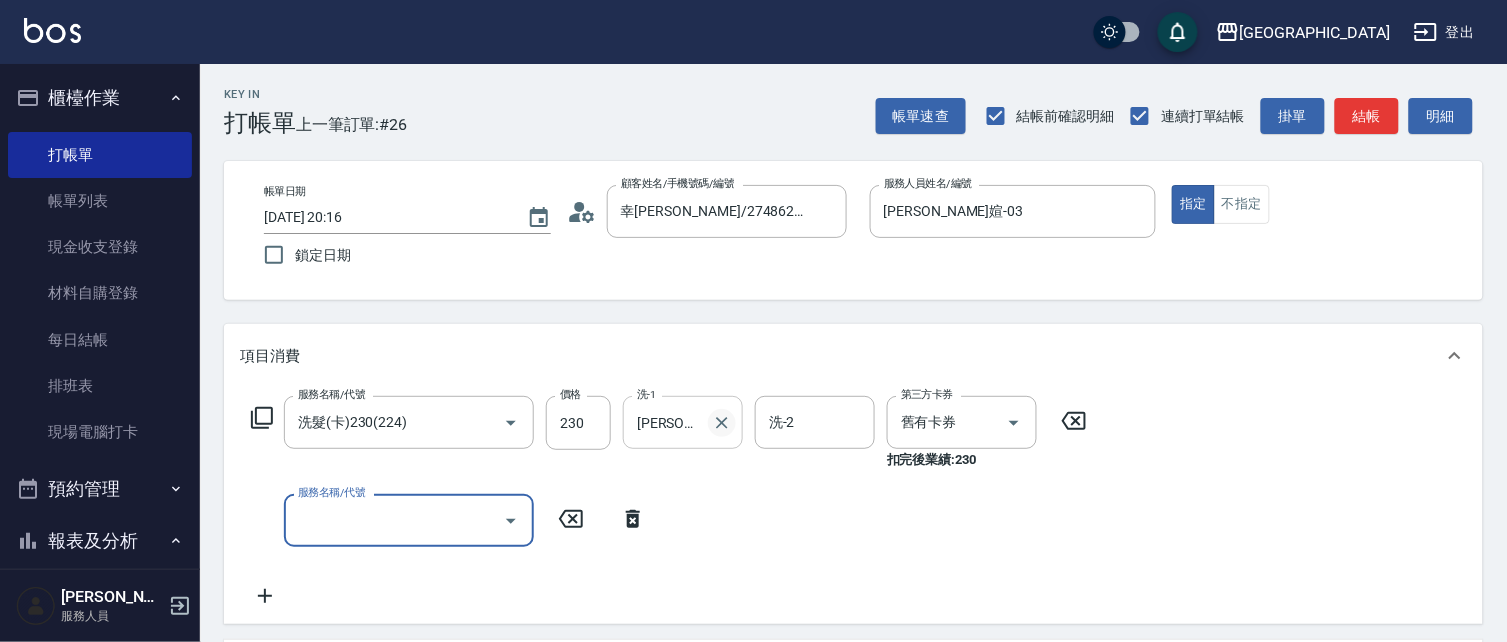 click 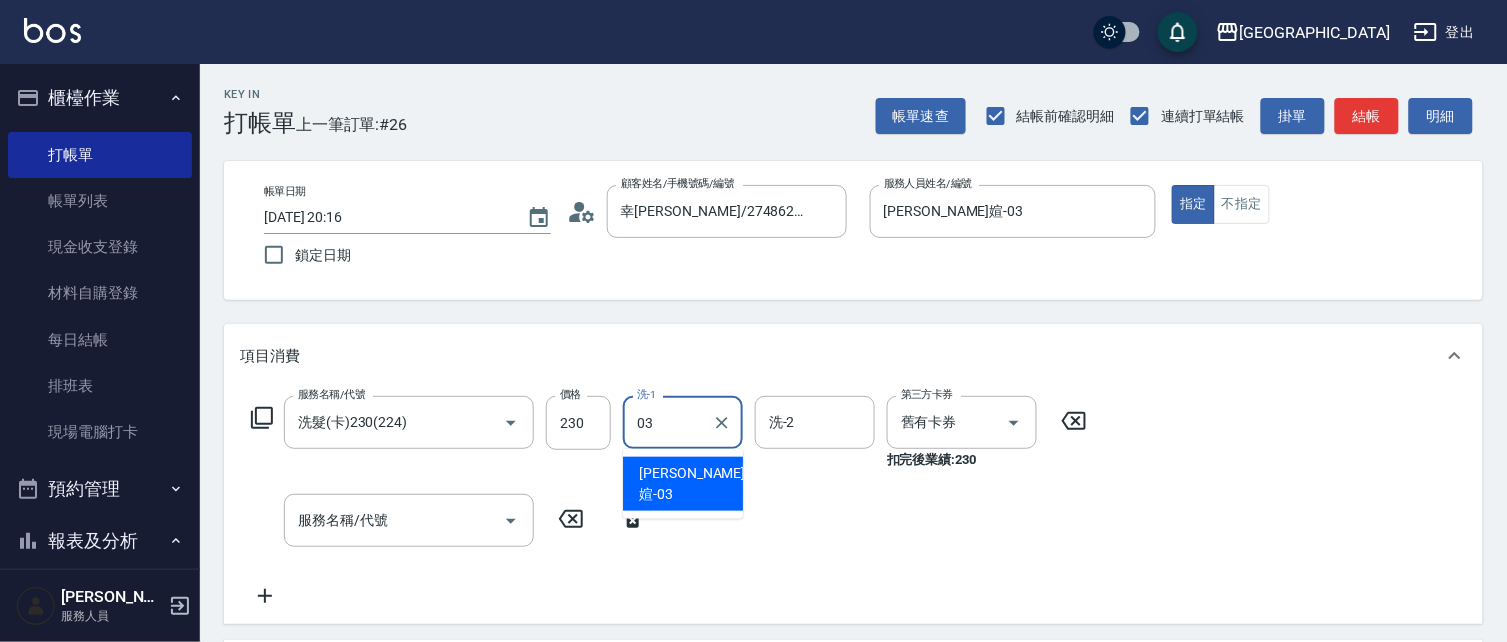 type on "[PERSON_NAME]媗-03" 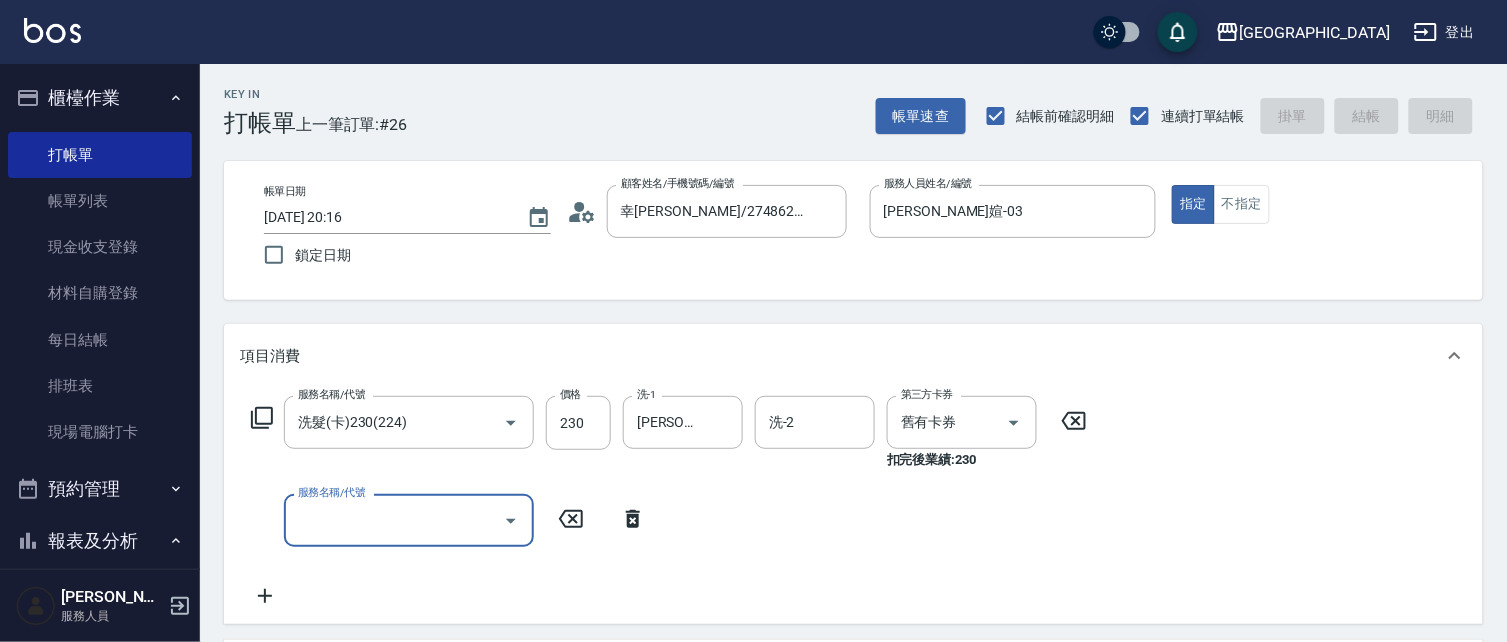 type 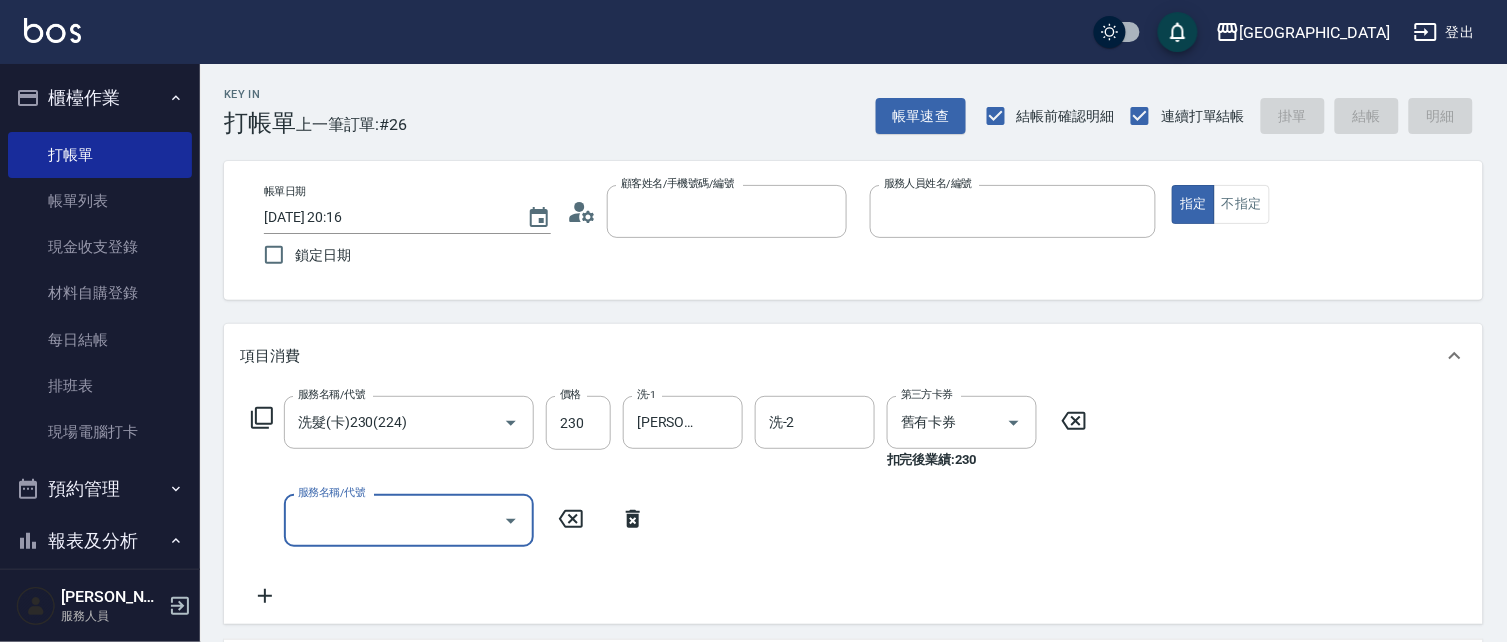 type 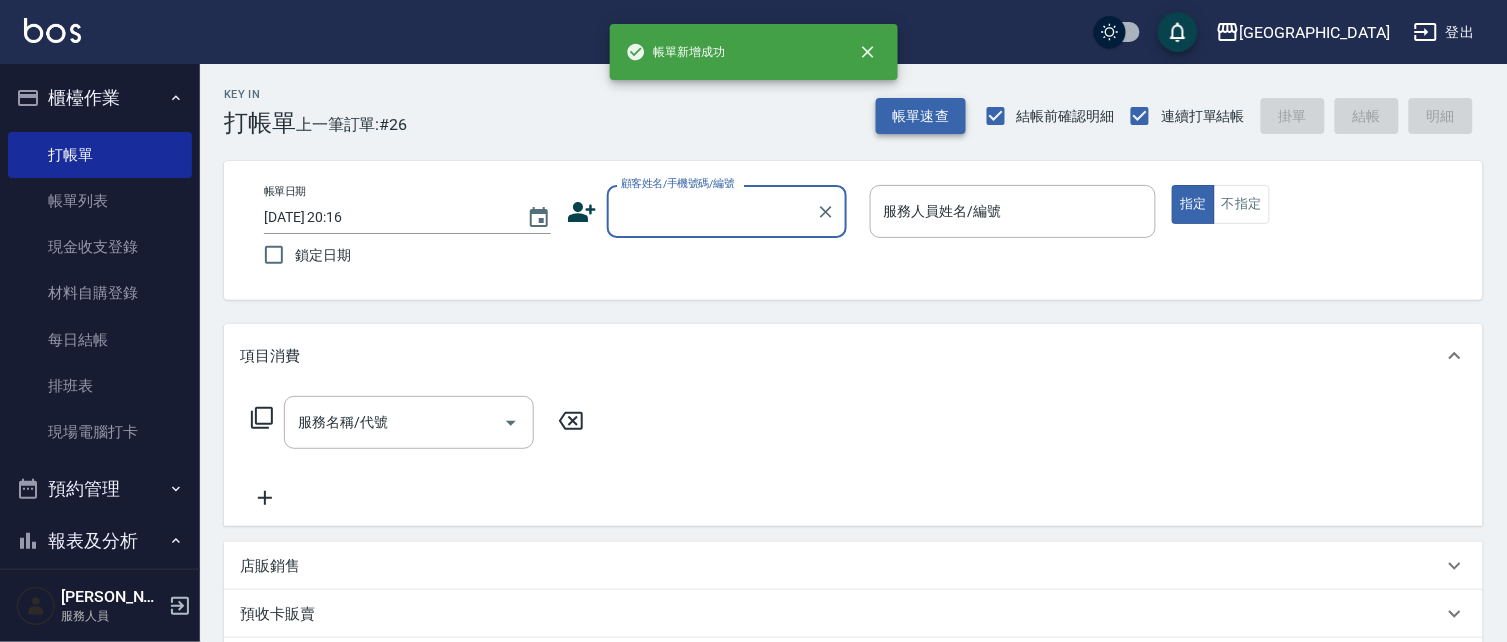 click on "帳單速查" at bounding box center [921, 116] 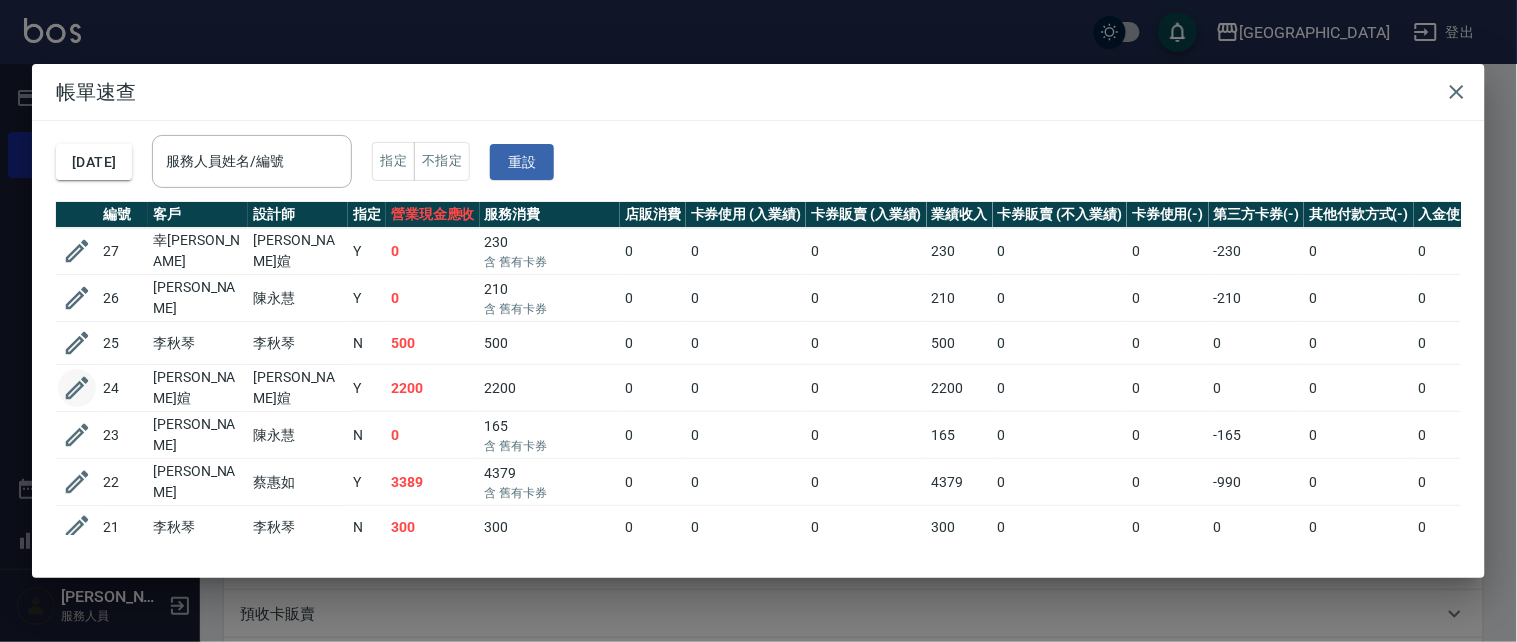click 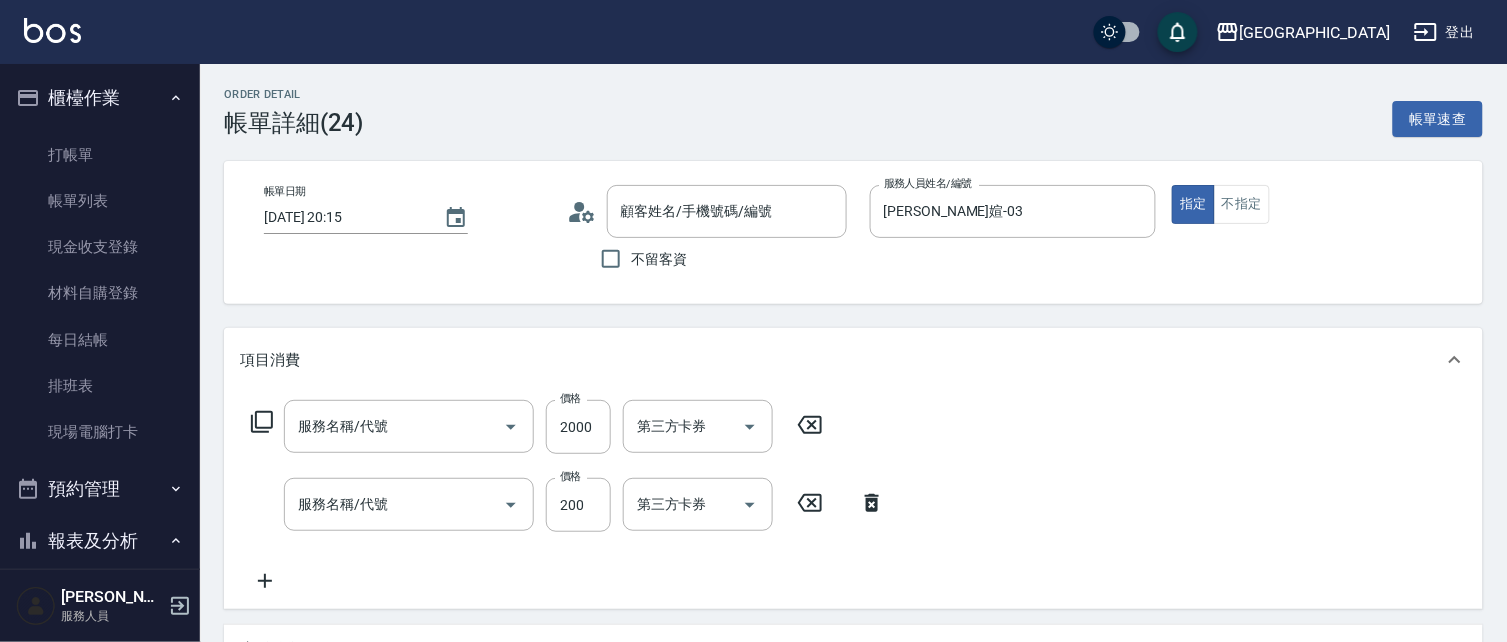 type on "[DATE] 20:15" 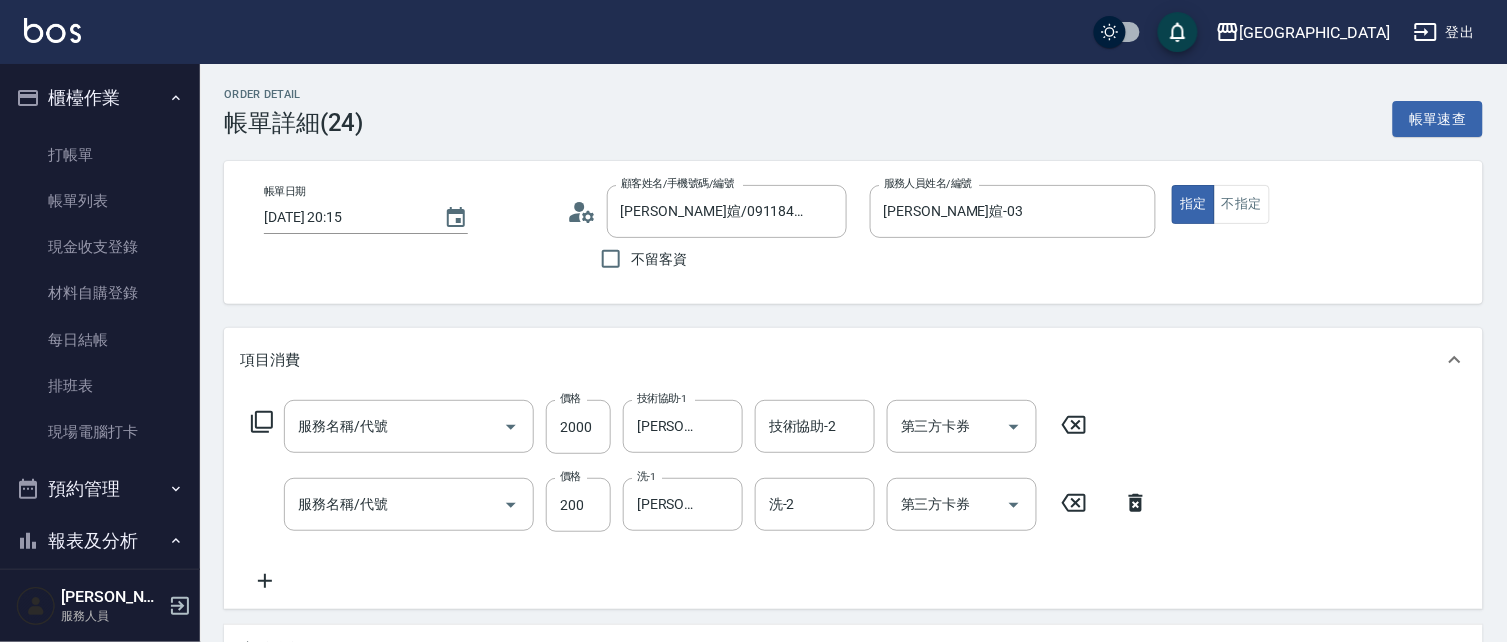 type on "[PERSON_NAME]媗/0911843052/2250" 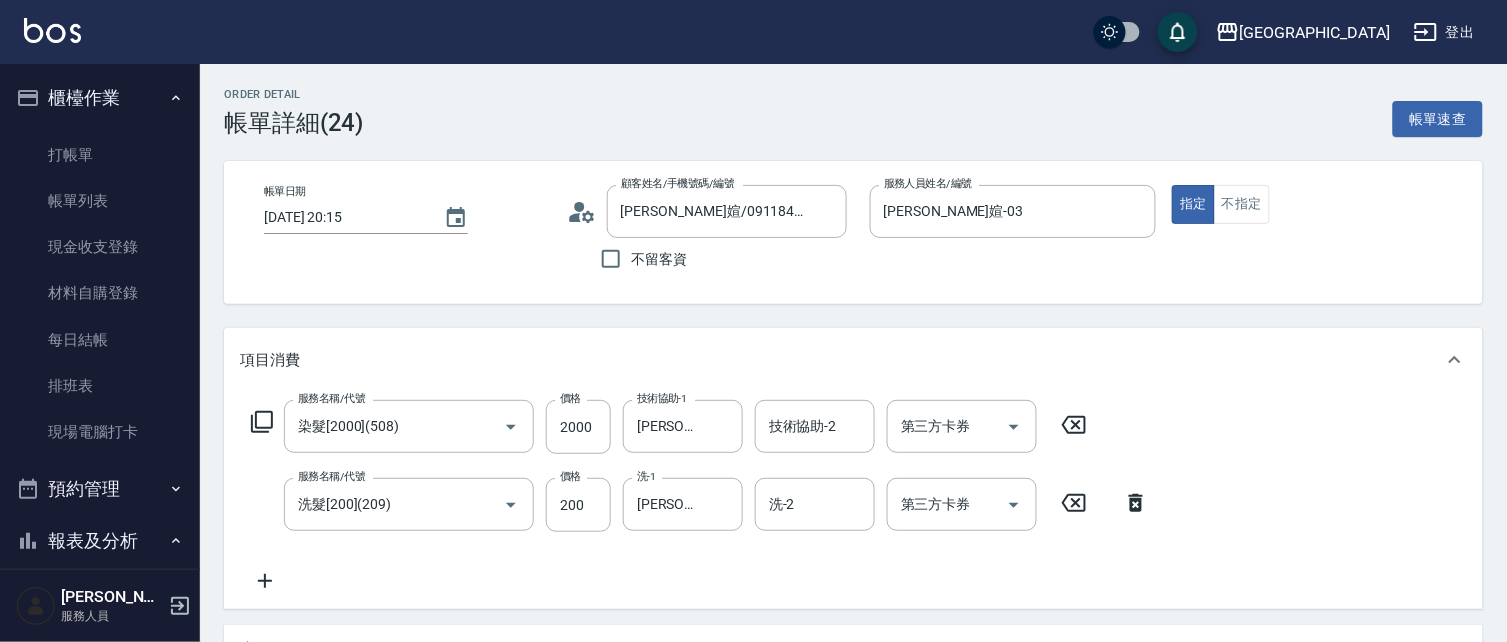 drag, startPoint x: 1134, startPoint y: 504, endPoint x: 1117, endPoint y: 485, distance: 25.495098 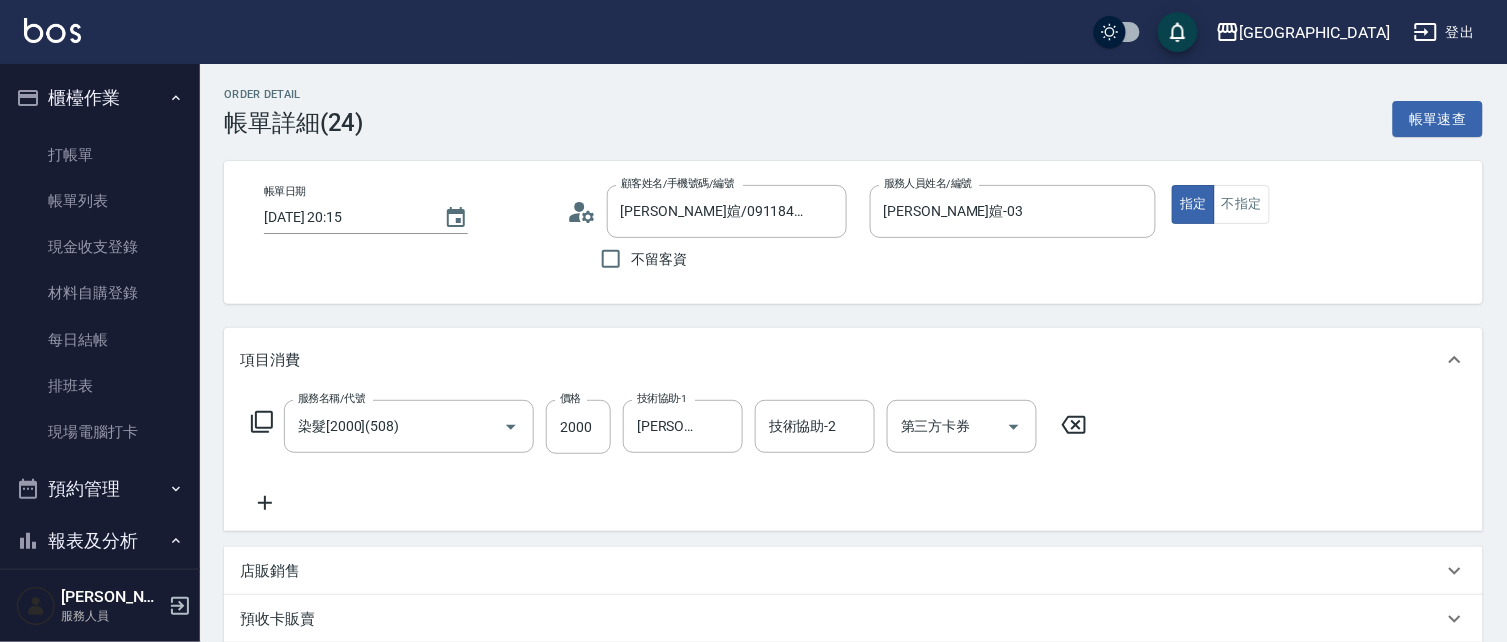 click 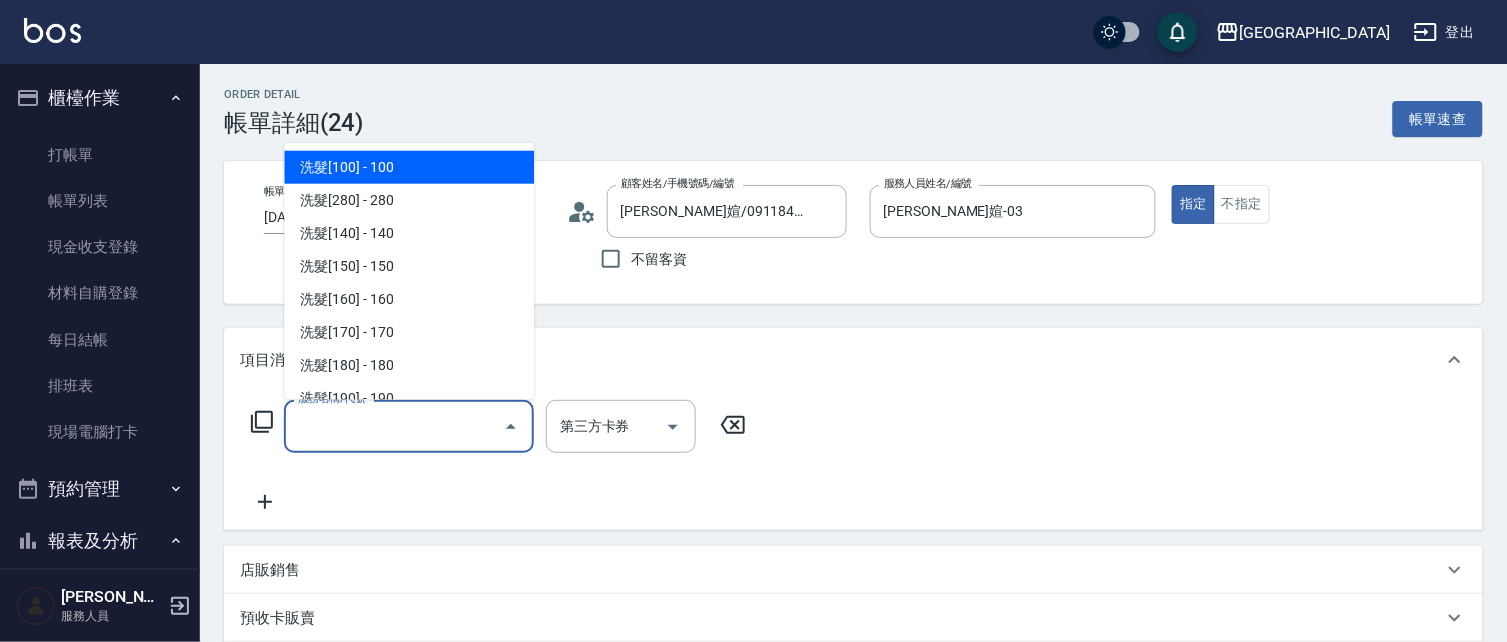click on "服務名稱/代號" at bounding box center [394, 426] 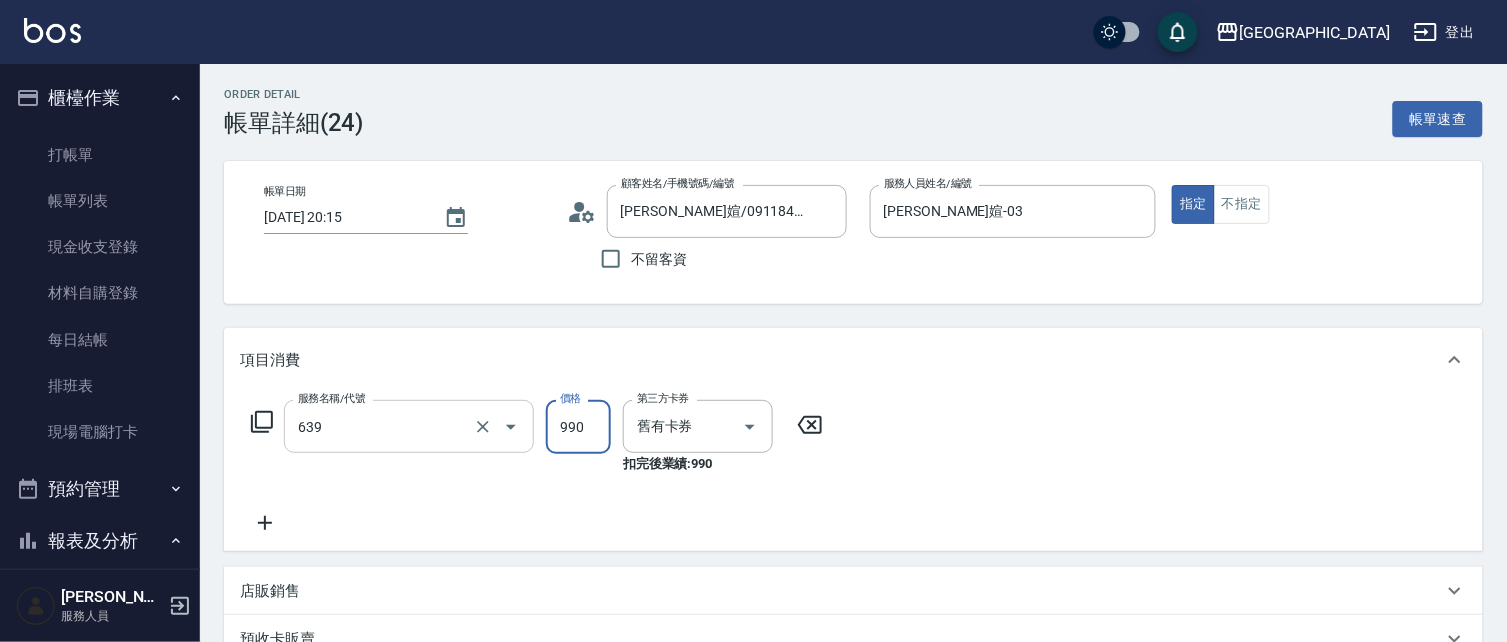 type on "(芙)蘆薈髮膜套卡(自材)(639)" 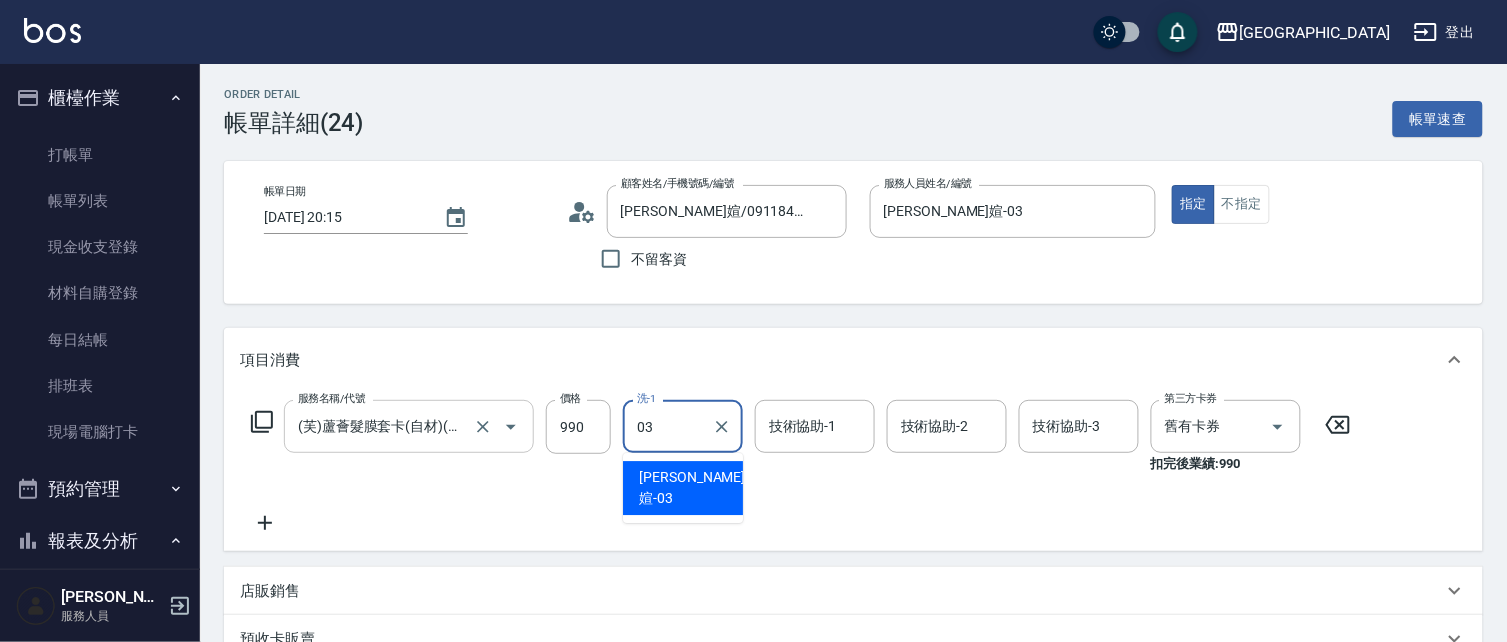 type on "[PERSON_NAME]媗-03" 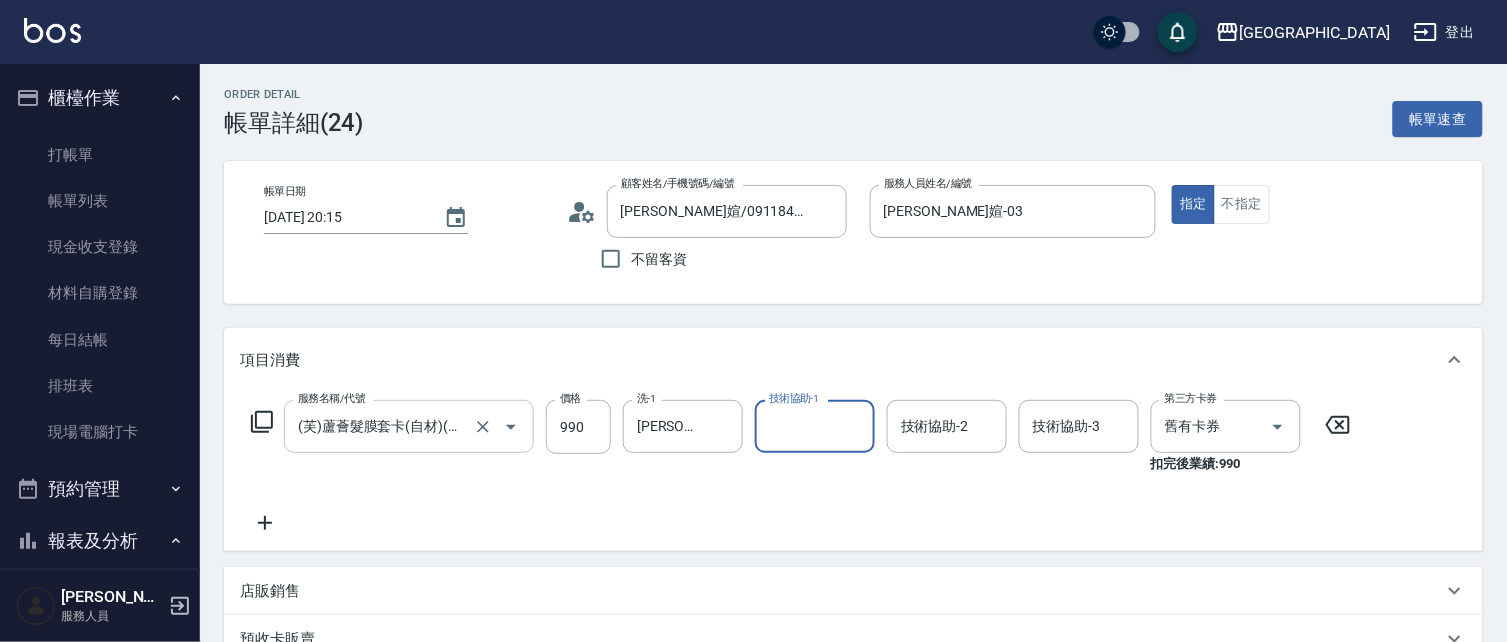 type on "3" 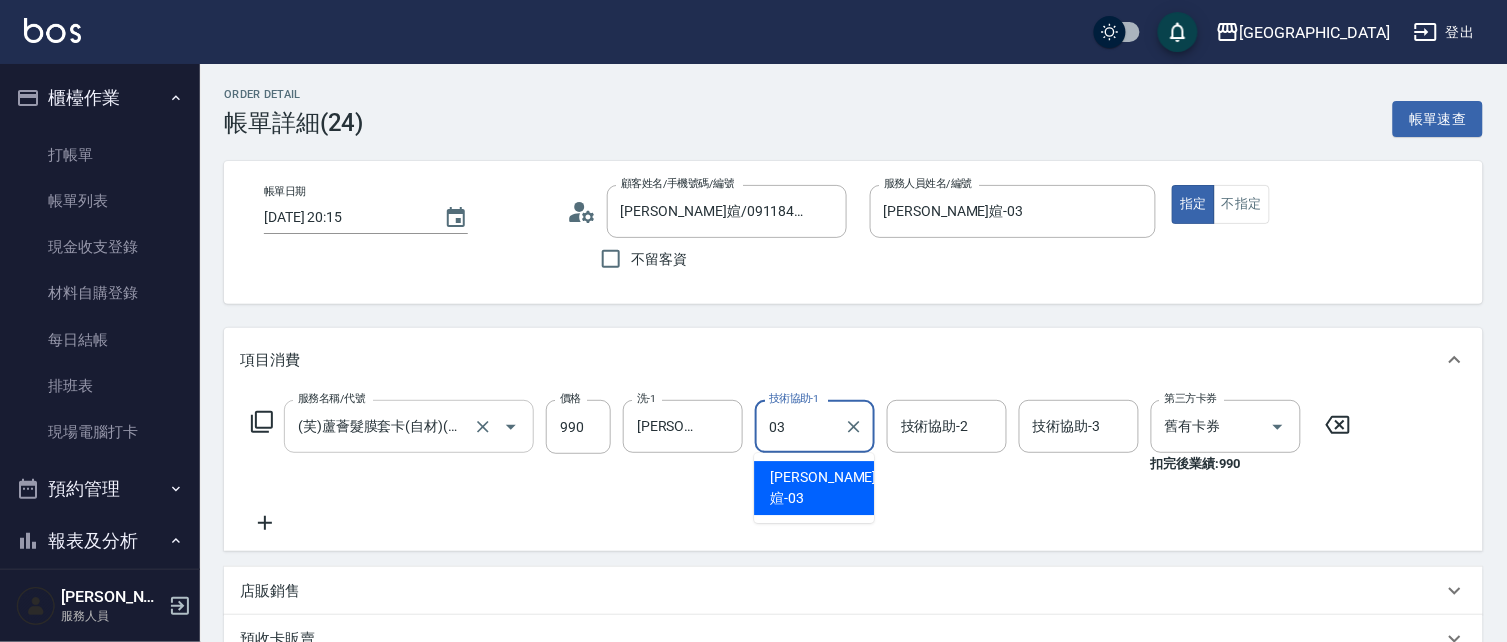 type on "[PERSON_NAME]媗-03" 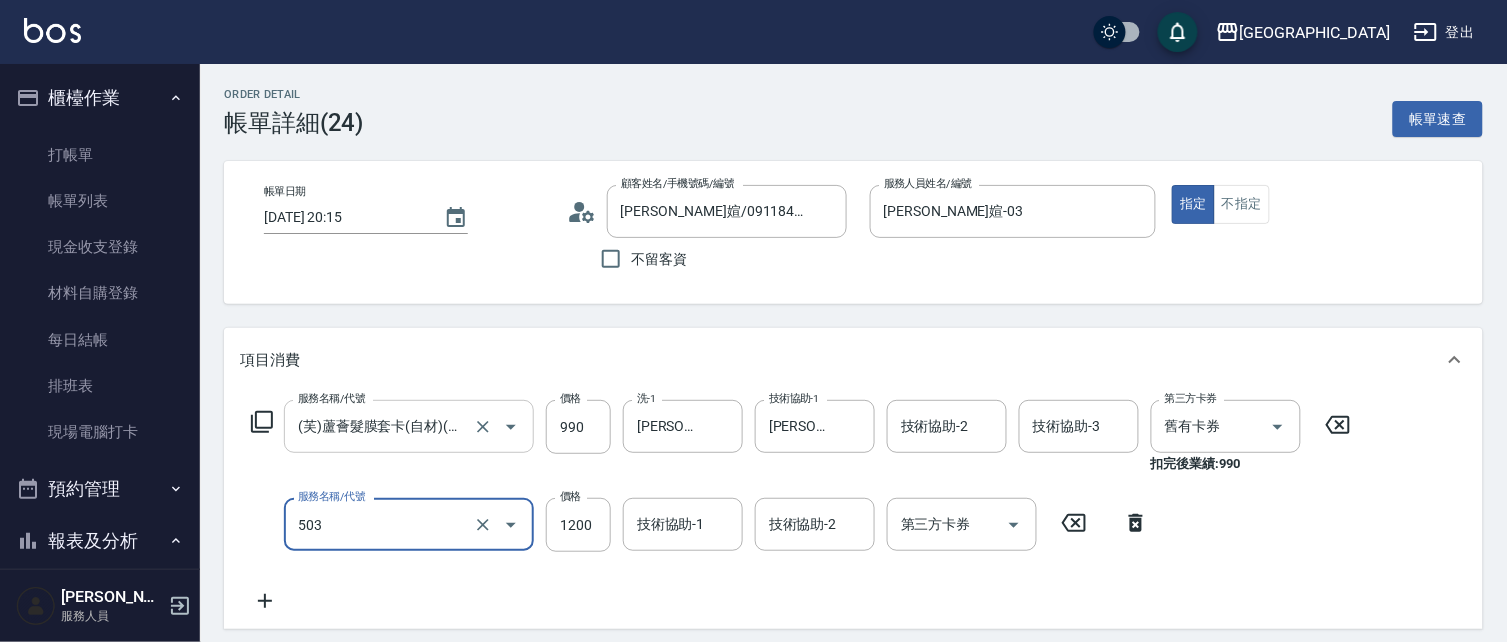 type on "染髮[120](503)" 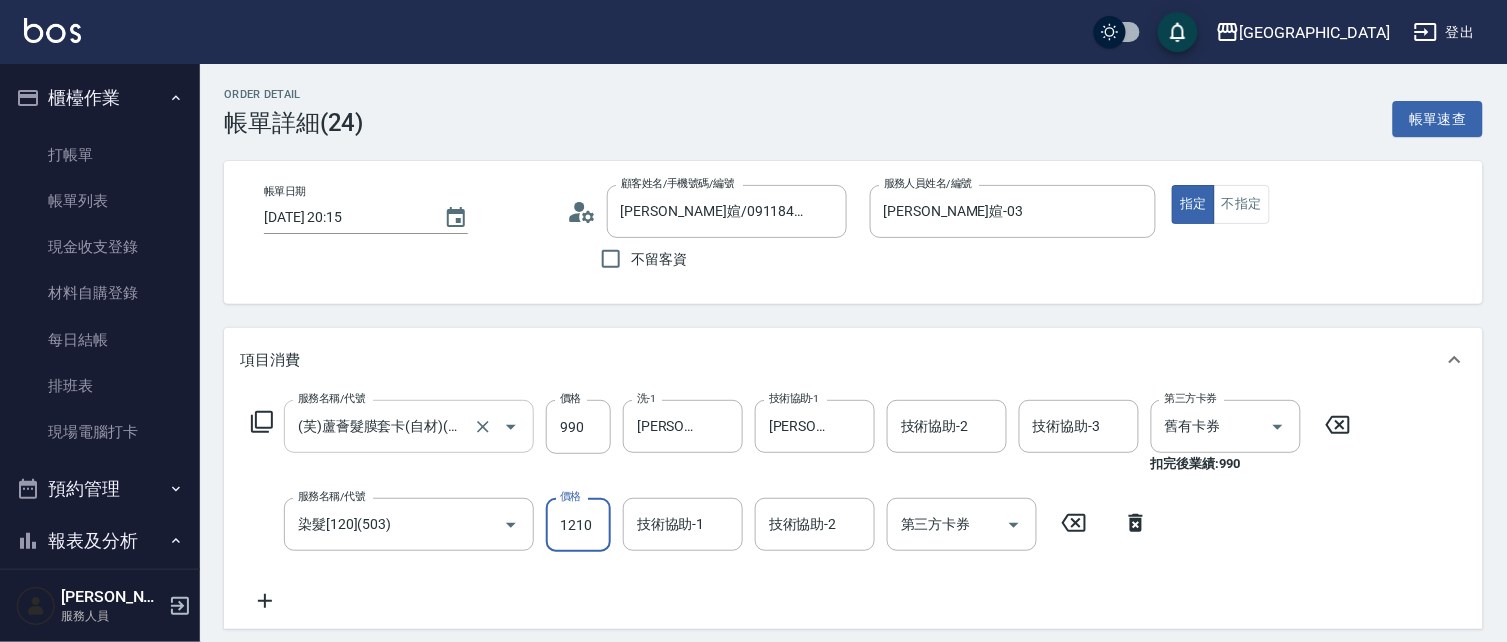 type on "1210" 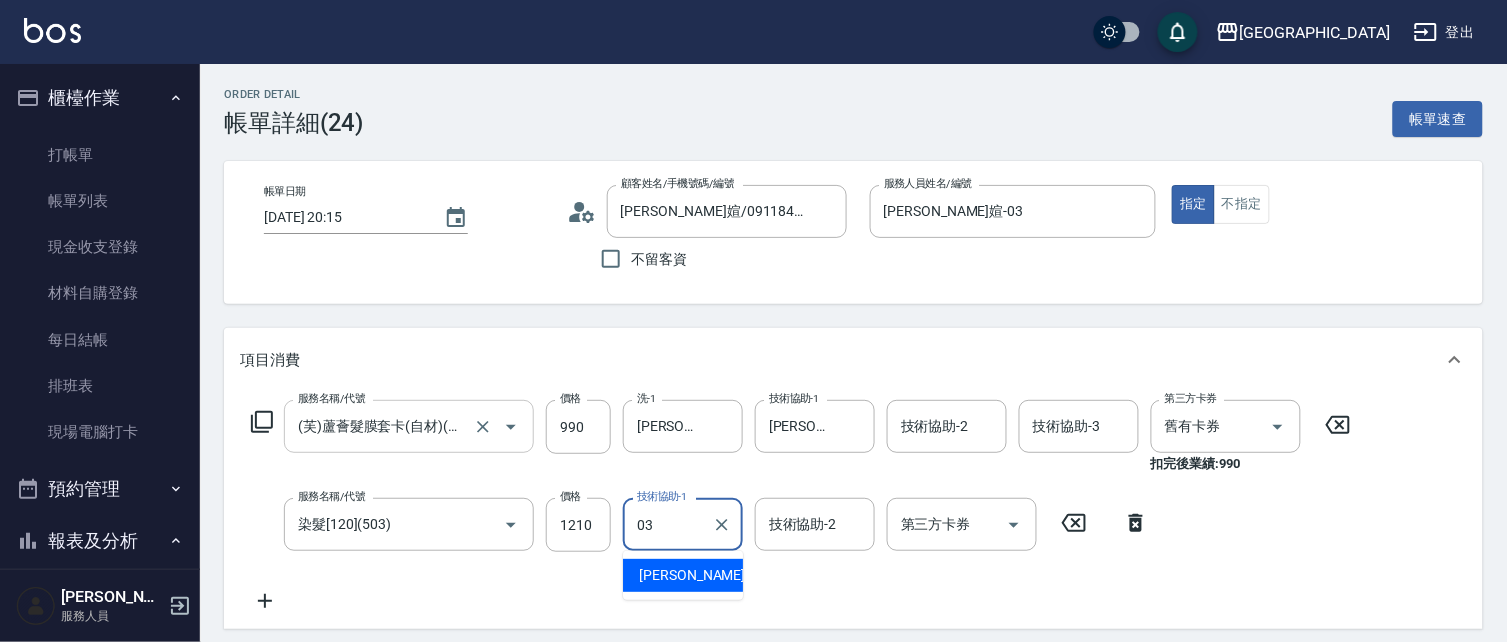 type on "[PERSON_NAME]媗-03" 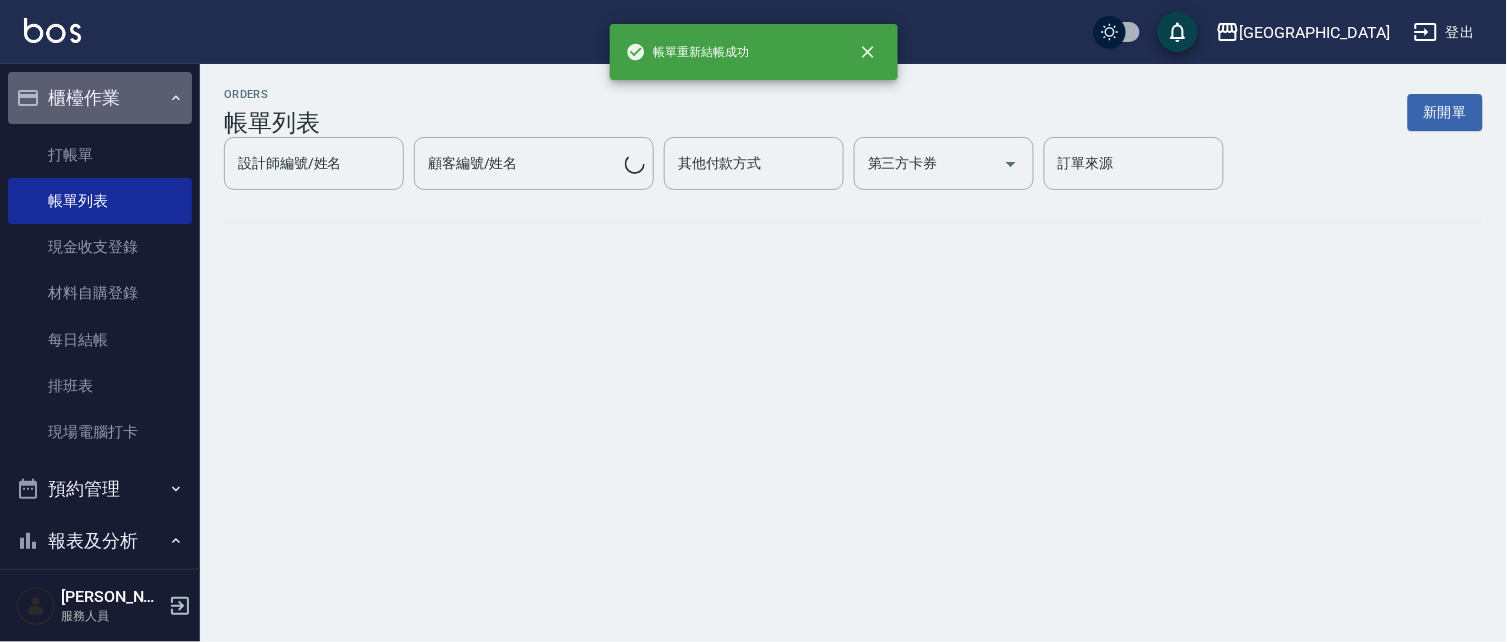 click on "櫃檯作業" at bounding box center (100, 98) 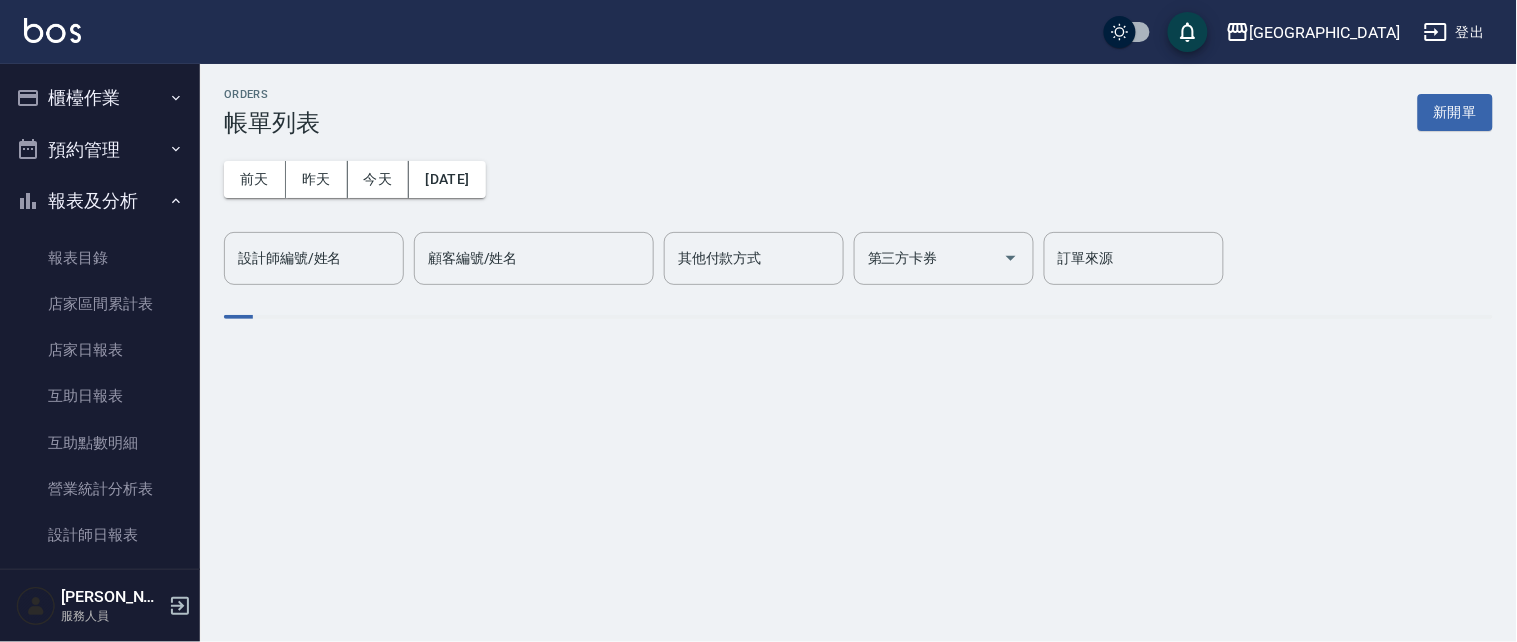 click on "報表及分析" at bounding box center [100, 201] 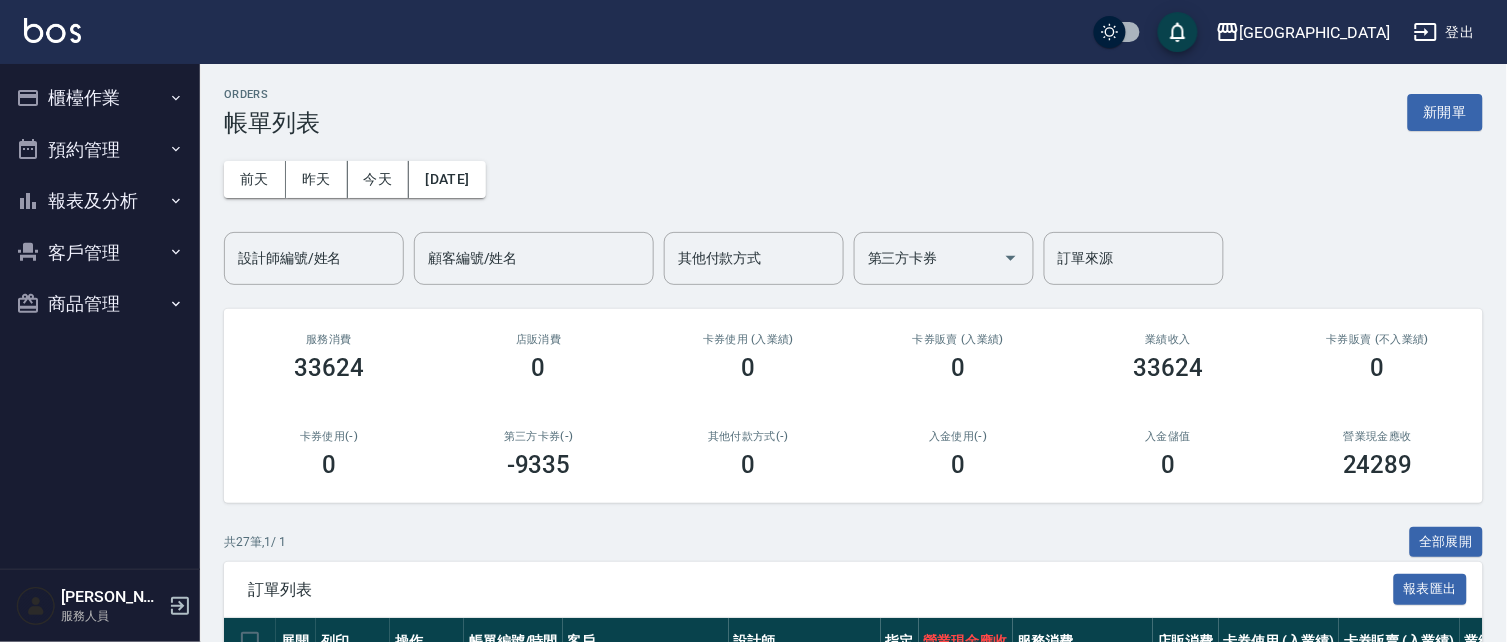 click on "櫃檯作業" at bounding box center (100, 98) 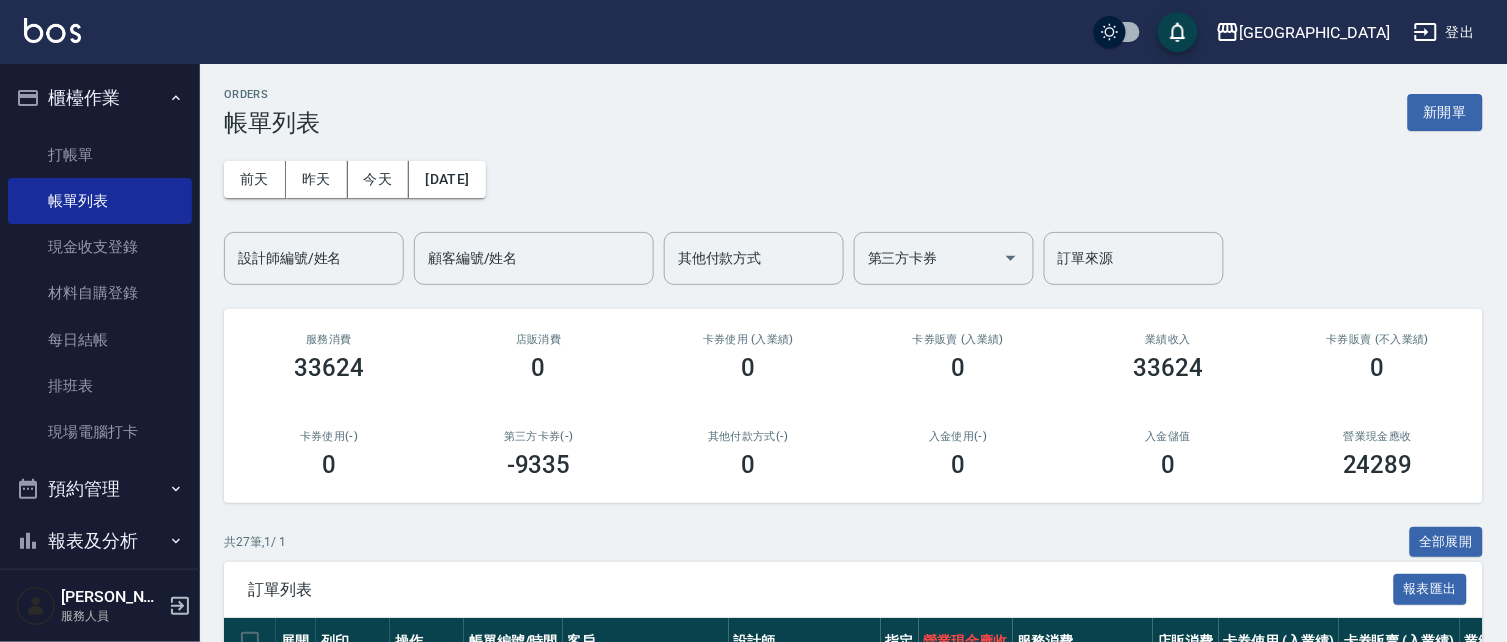 click on "櫃檯作業" at bounding box center (100, 98) 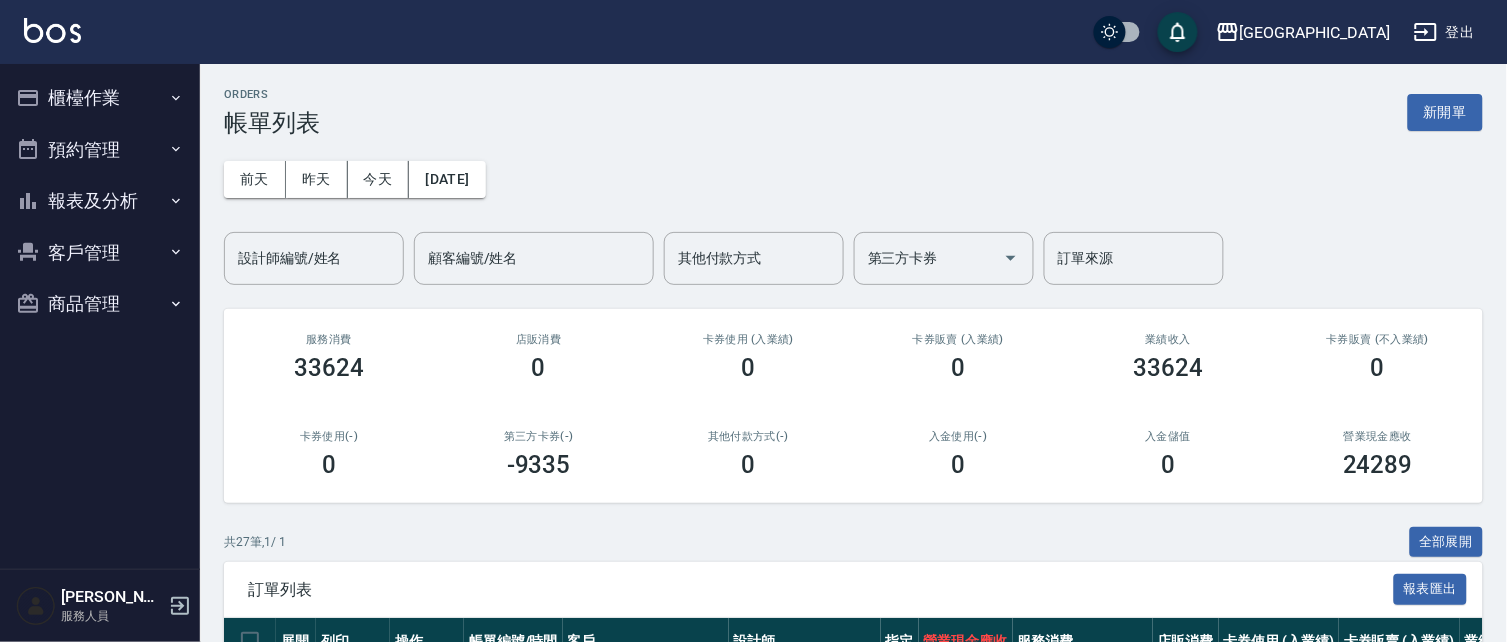click on "報表及分析" at bounding box center [100, 201] 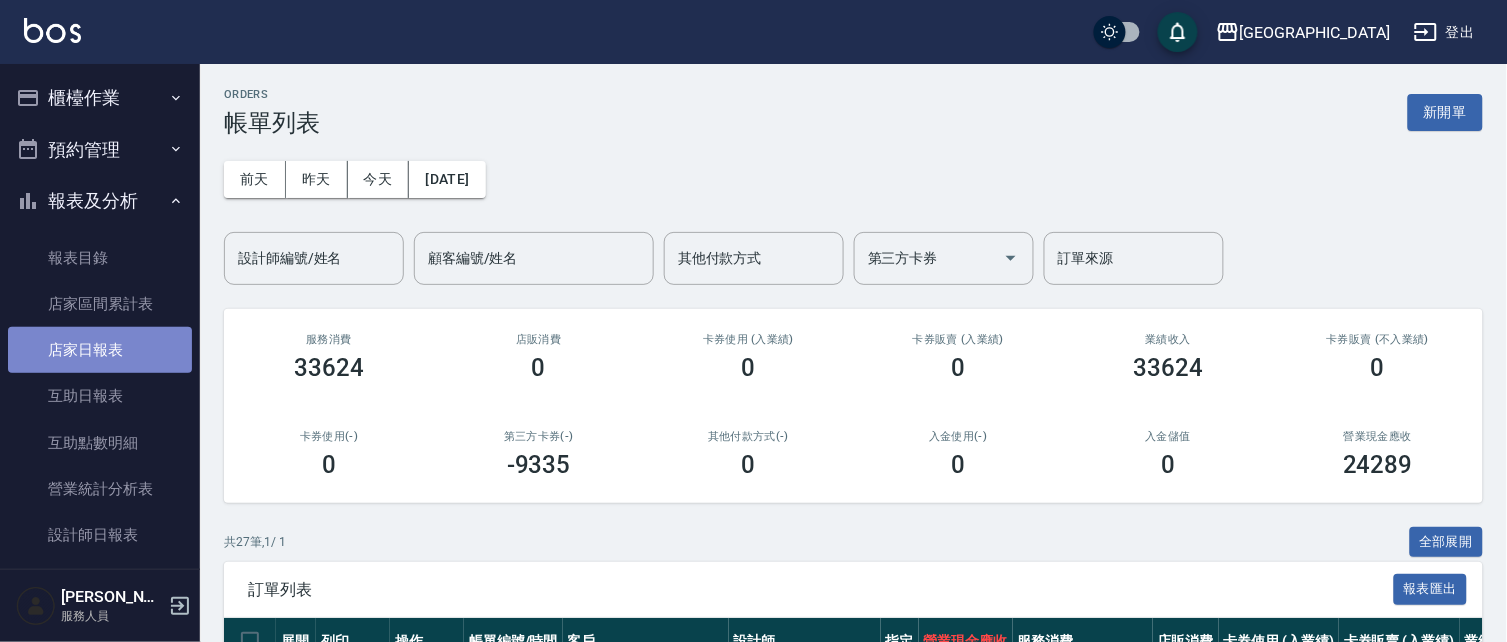 click on "店家日報表" at bounding box center [100, 350] 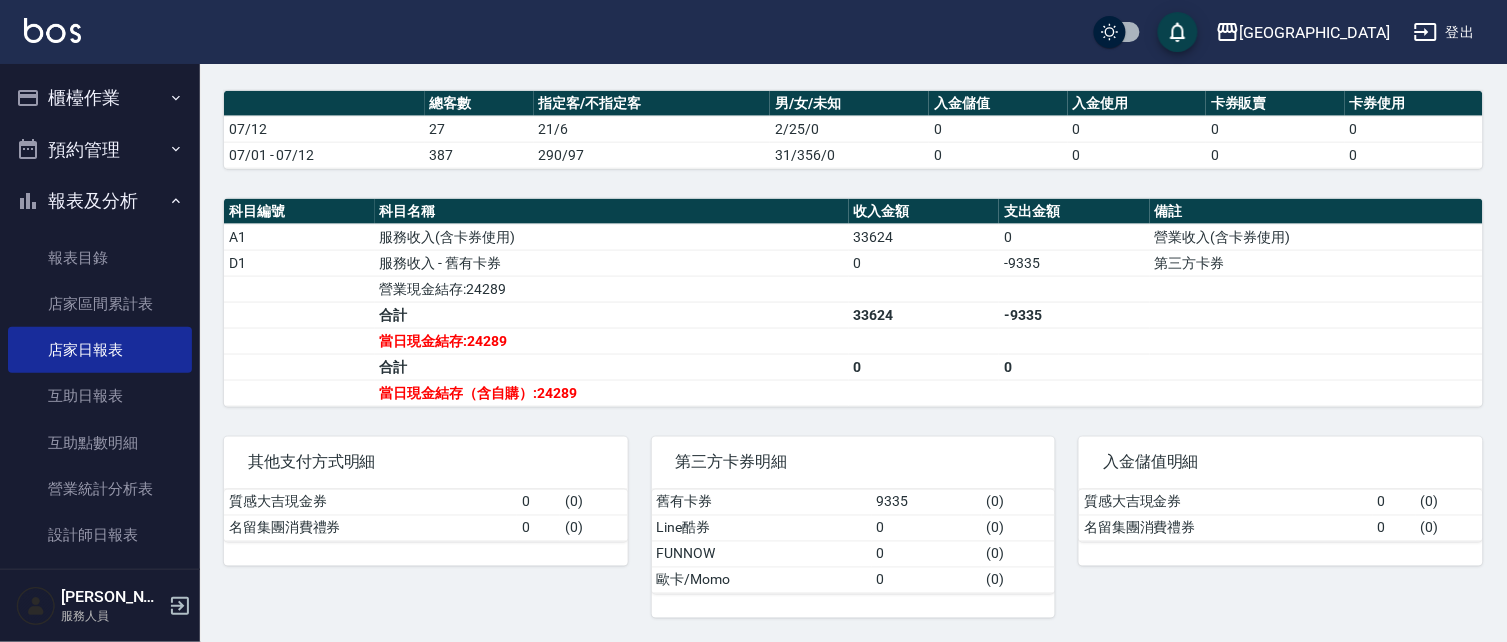 scroll, scrollTop: 571, scrollLeft: 0, axis: vertical 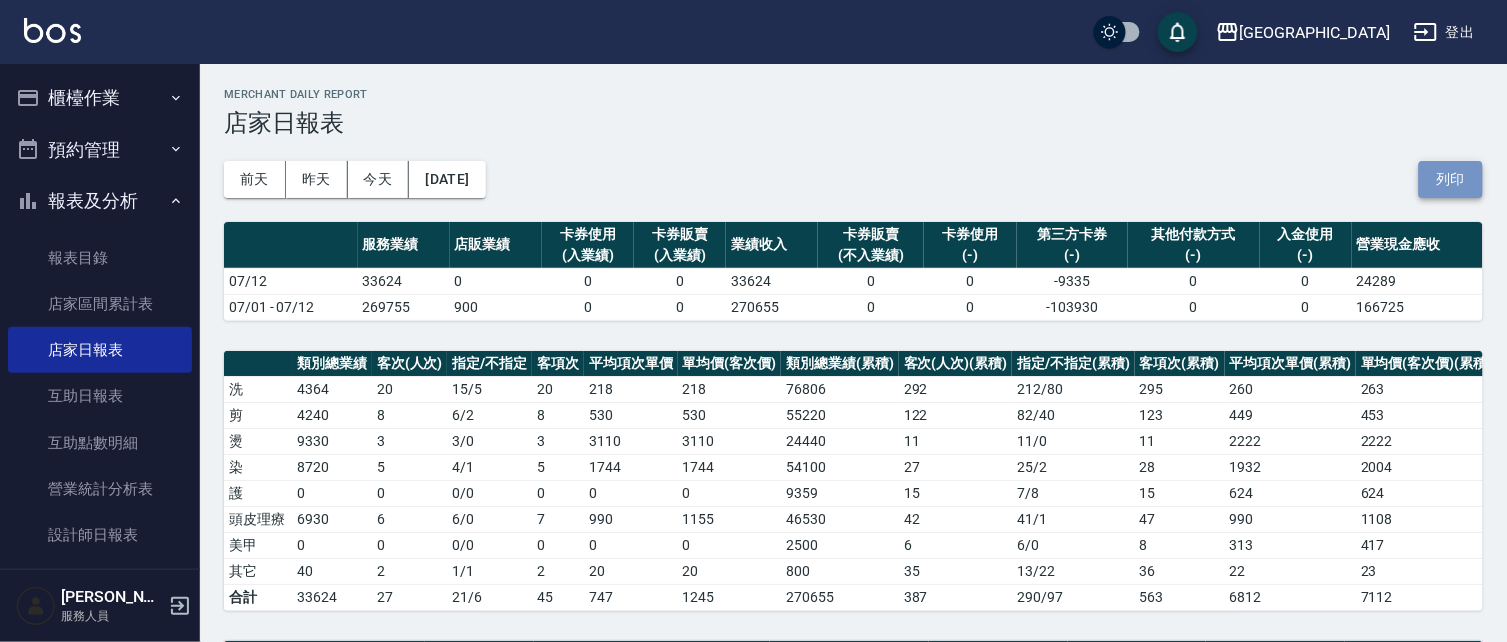 click on "列印" at bounding box center [1451, 179] 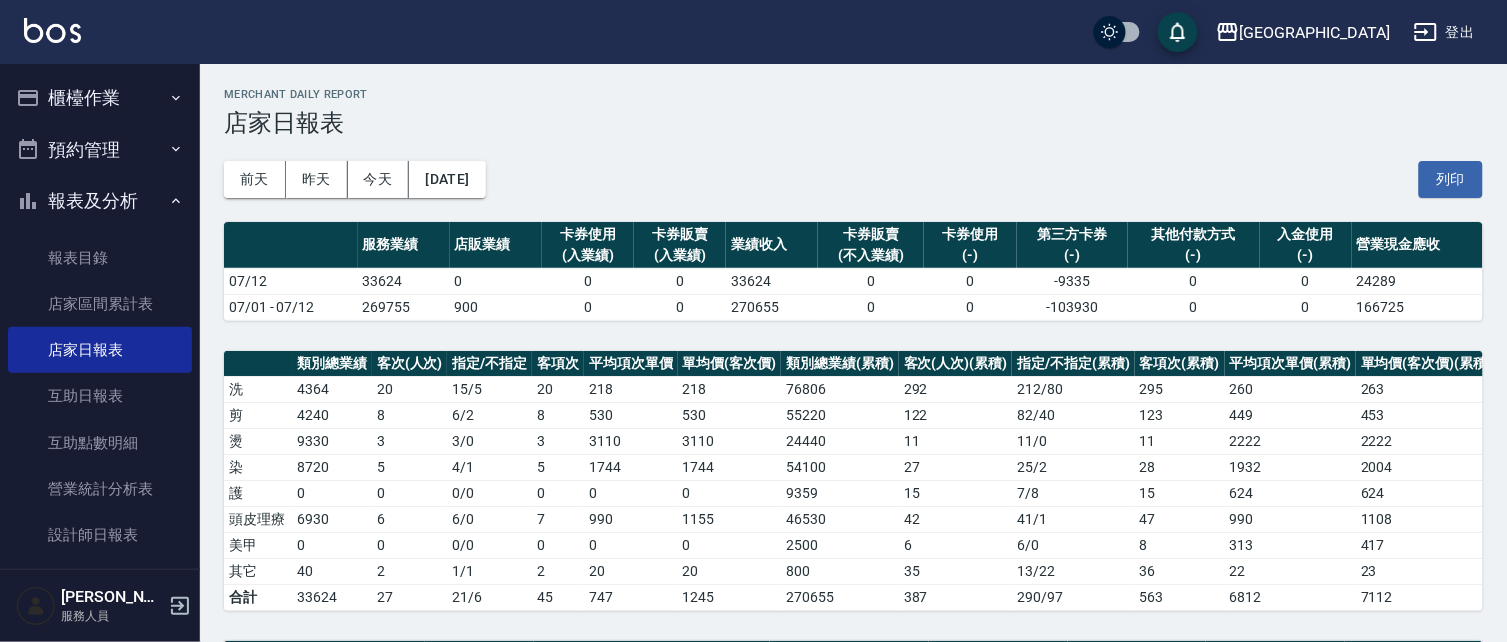 click on "報表及分析" at bounding box center [100, 201] 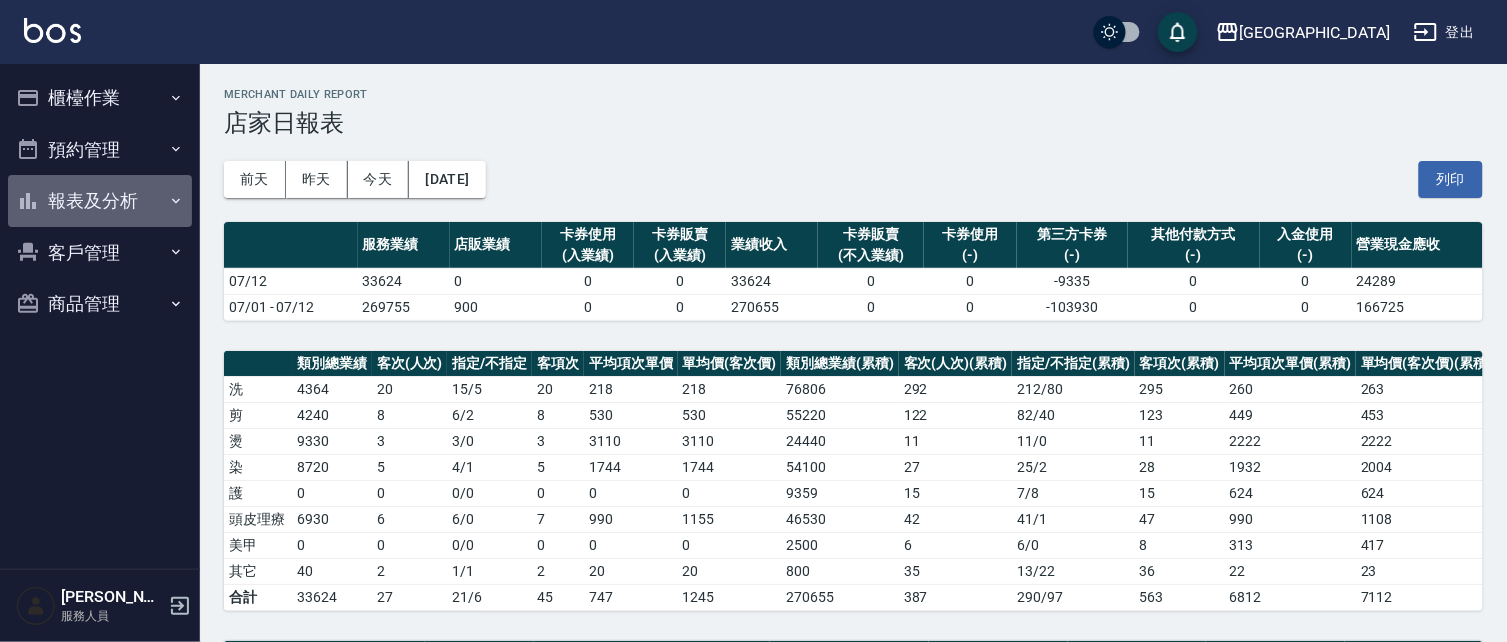 click on "報表及分析" at bounding box center (100, 201) 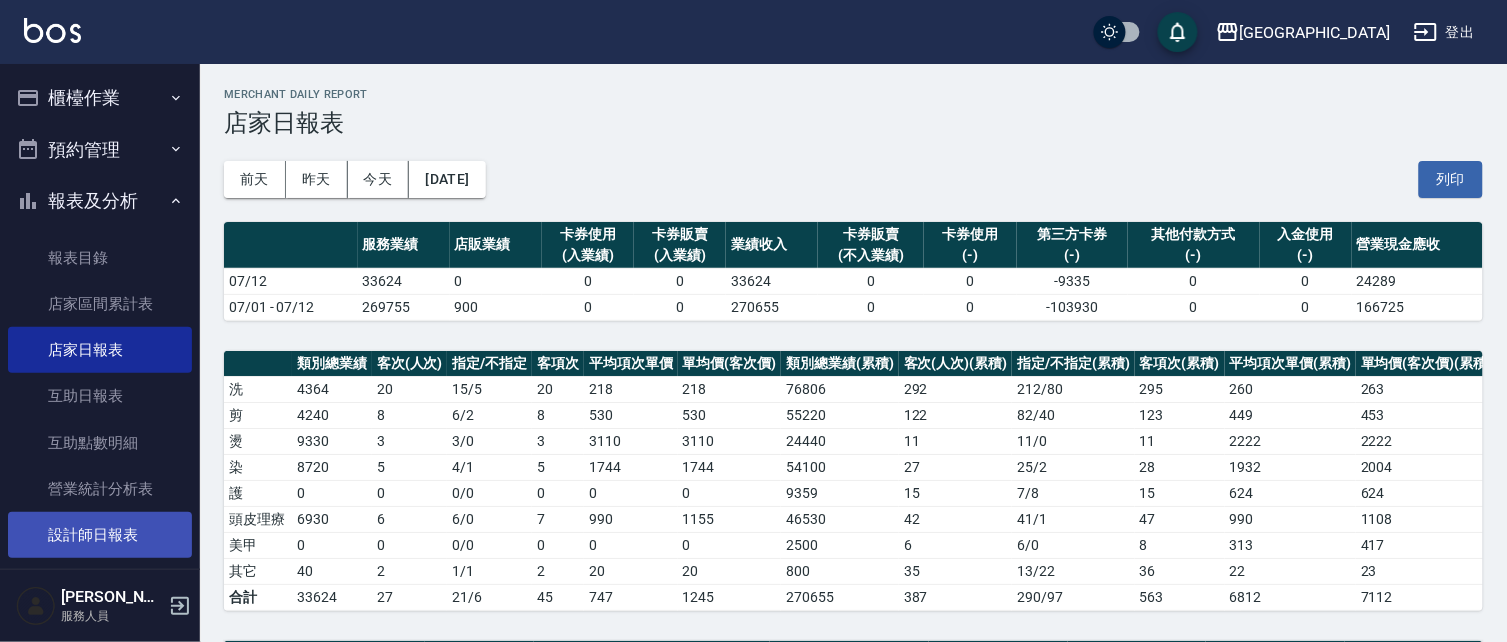 click on "設計師日報表" at bounding box center (100, 535) 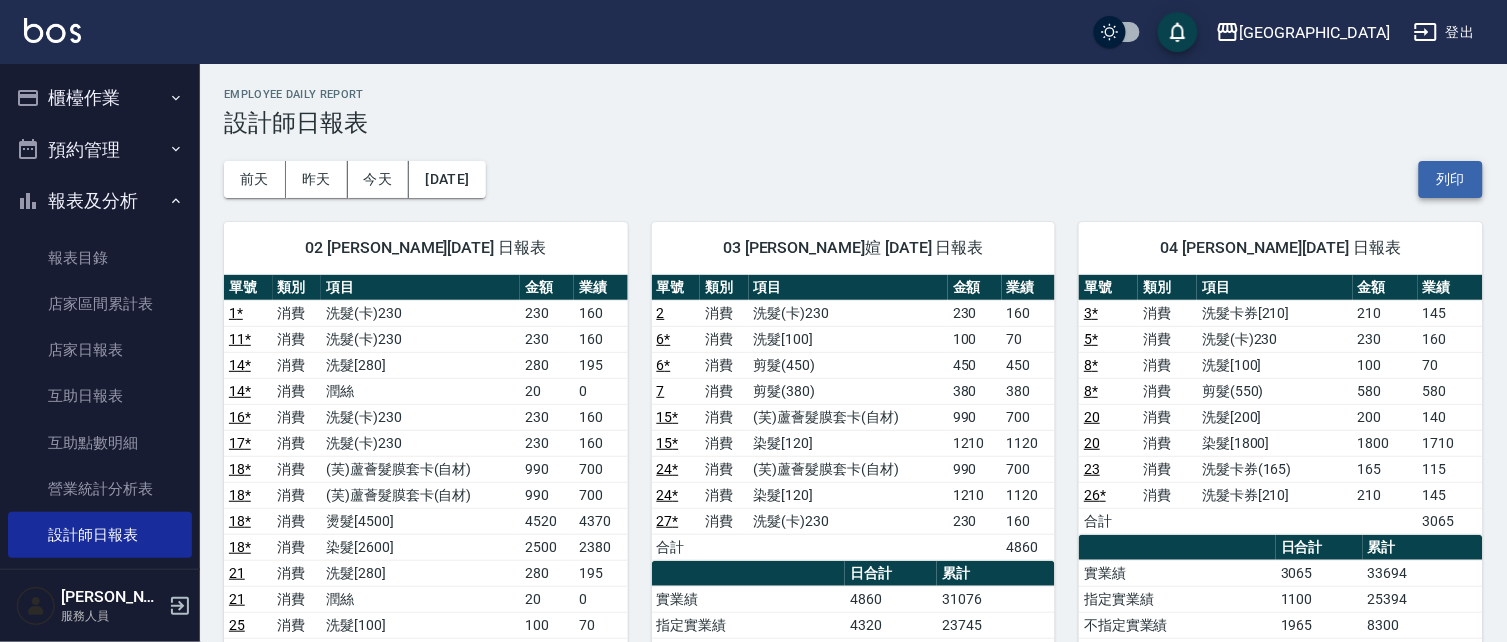 click on "列印" at bounding box center (1451, 179) 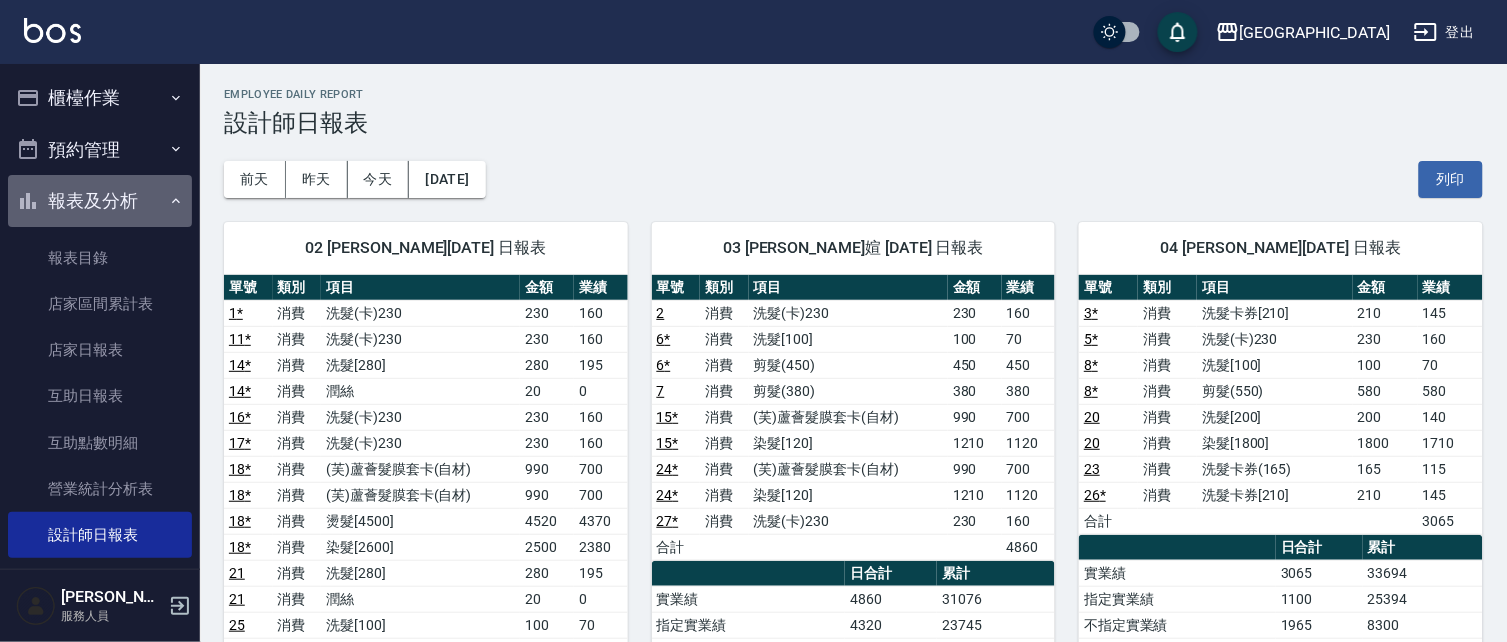 click on "報表及分析" at bounding box center (100, 201) 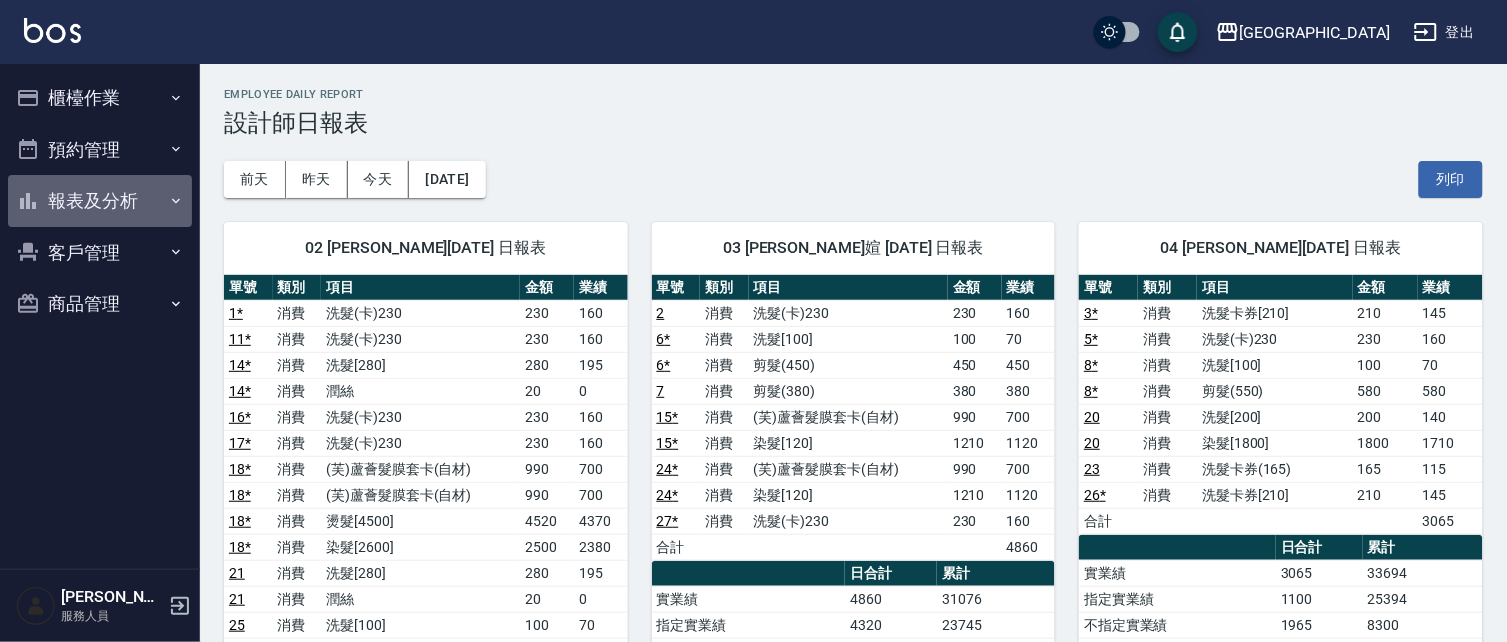 click on "報表及分析" at bounding box center [100, 201] 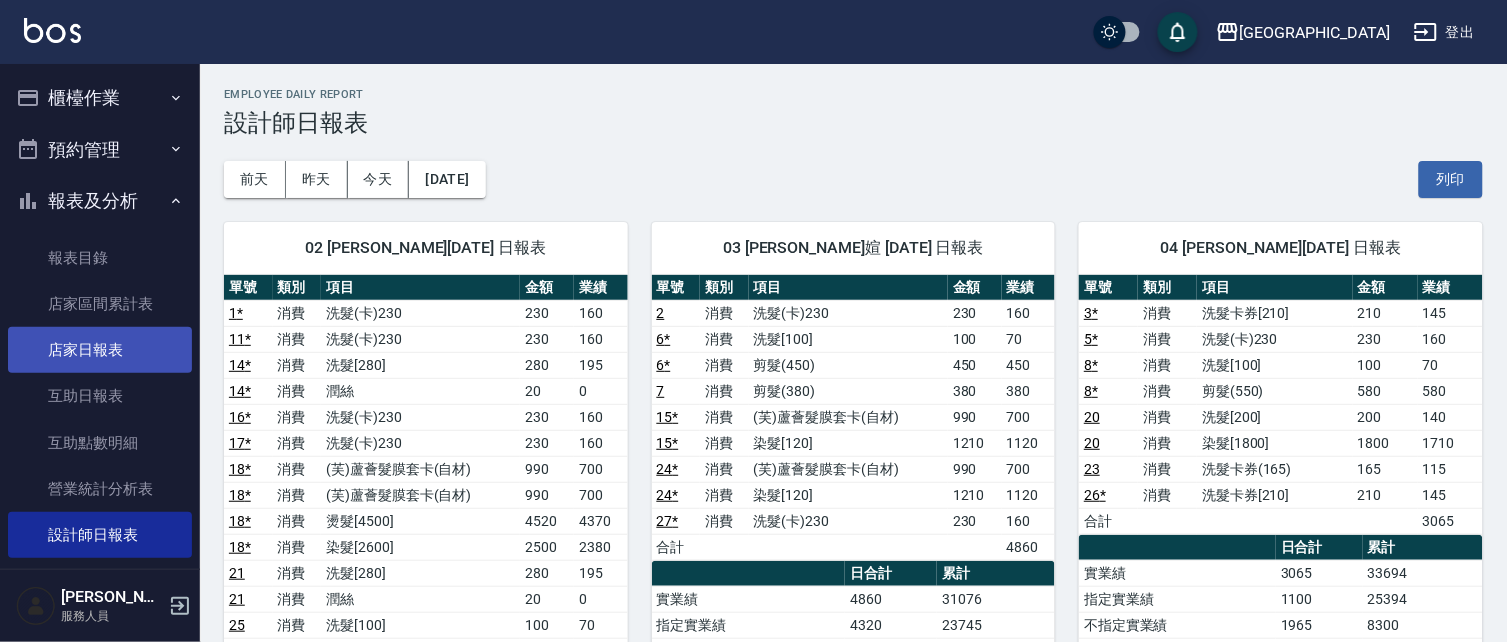 click on "店家日報表" at bounding box center [100, 350] 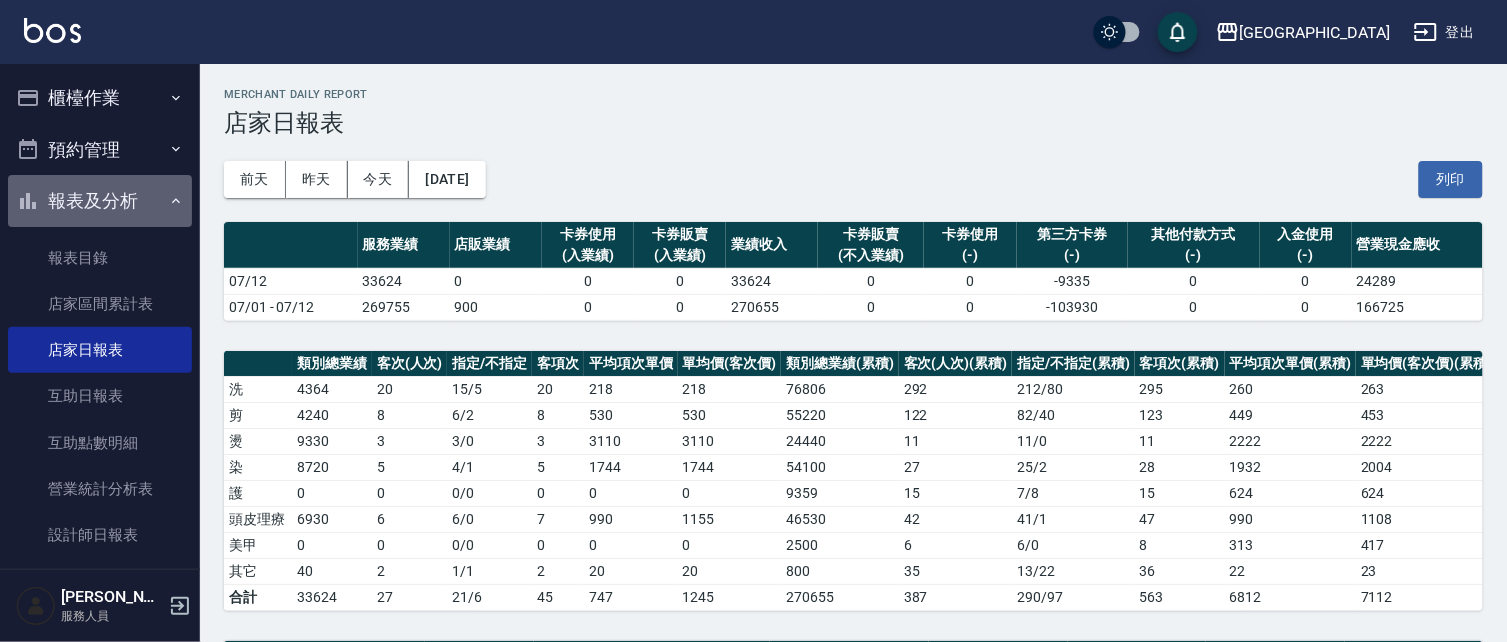 click on "報表及分析" at bounding box center (100, 201) 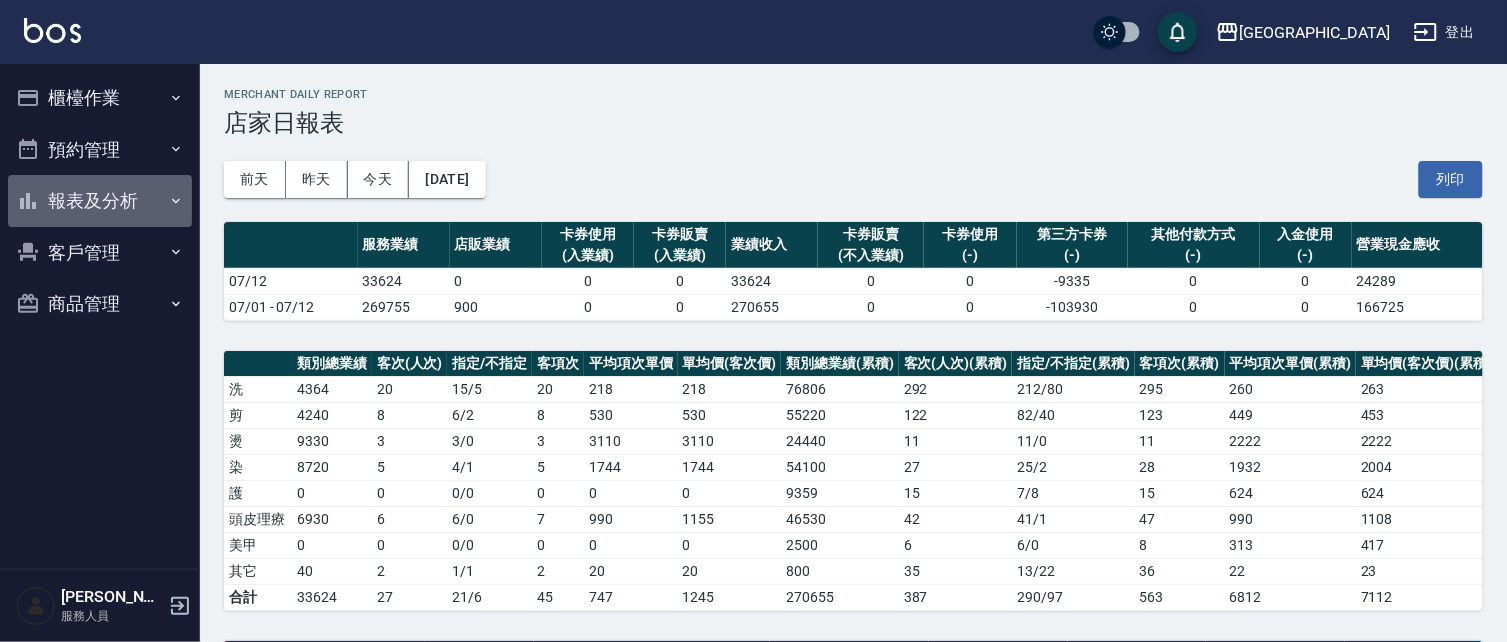 click on "報表及分析" at bounding box center [100, 201] 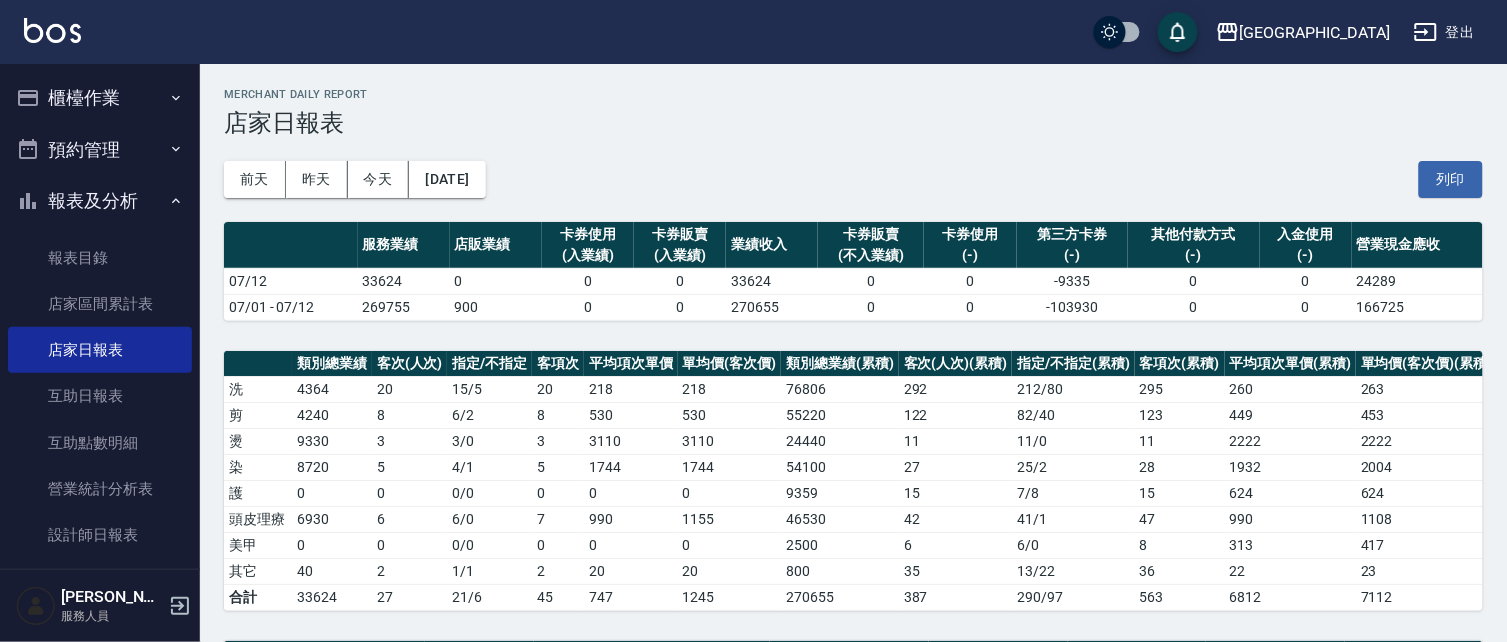 click on "報表及分析" at bounding box center [100, 201] 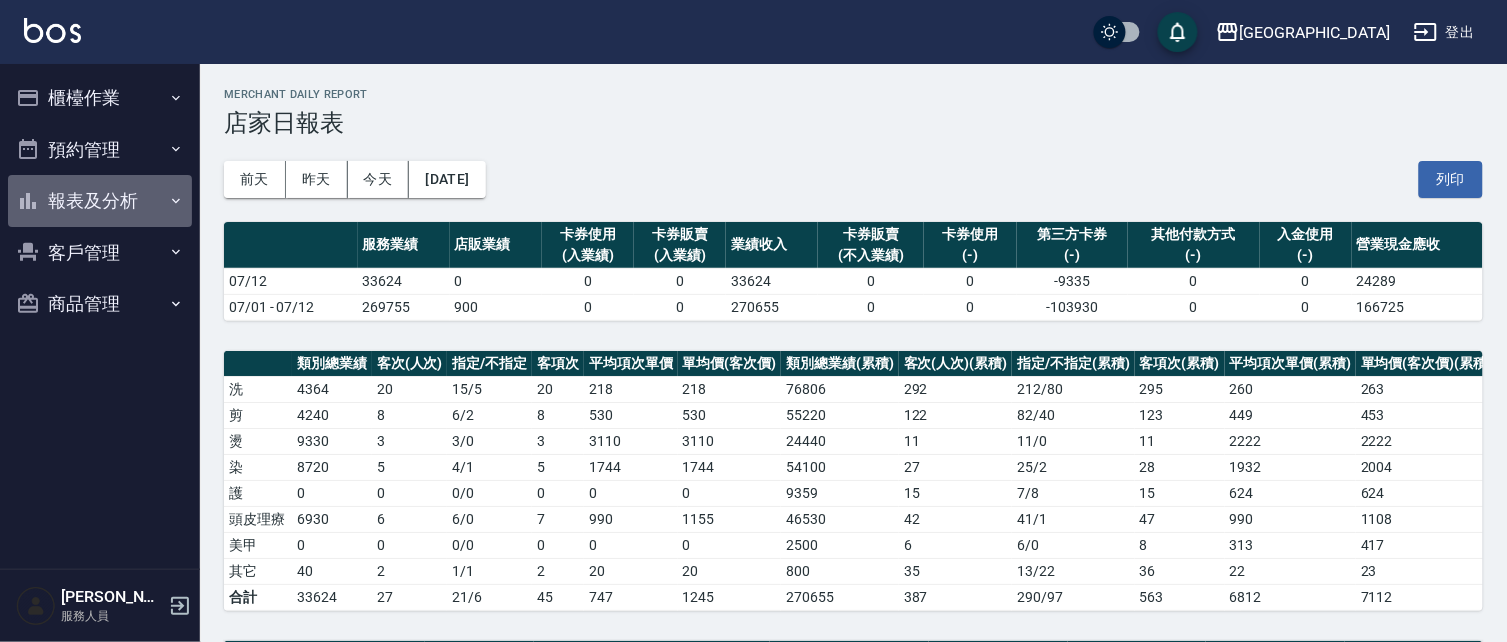 click on "報表及分析" at bounding box center (100, 201) 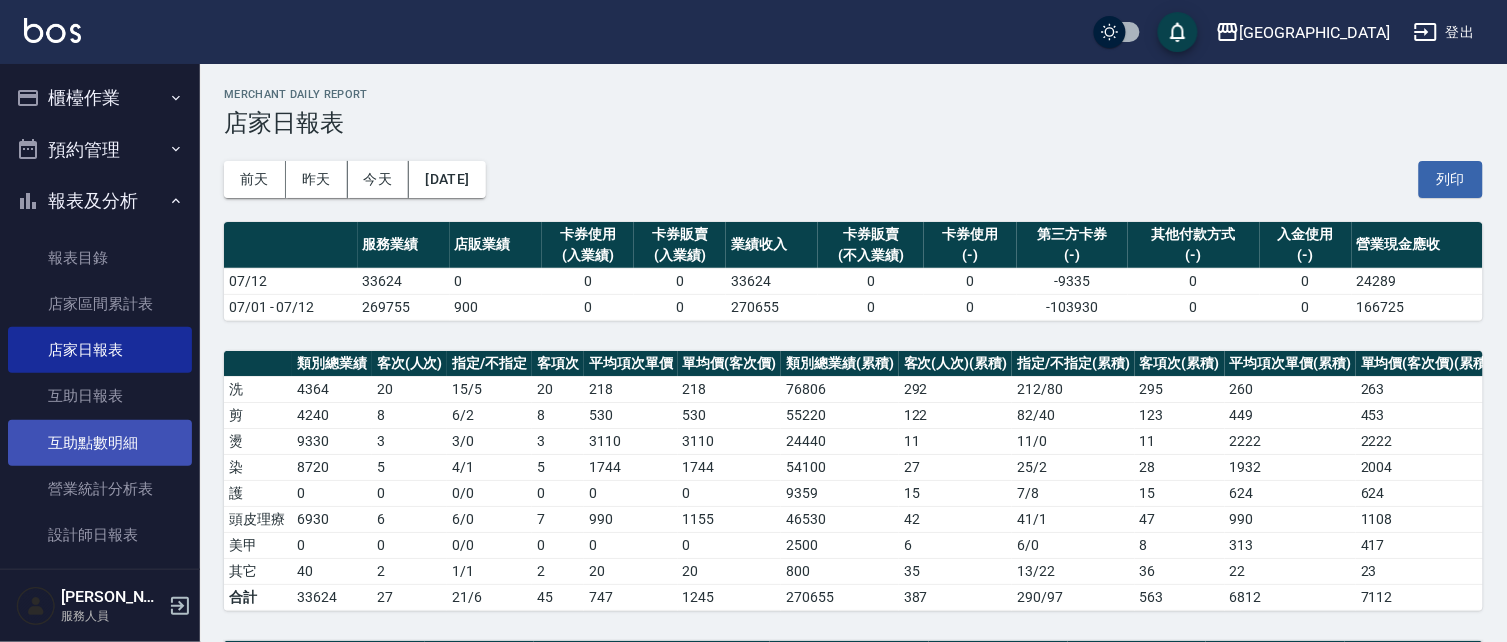 click on "互助點數明細" at bounding box center (100, 443) 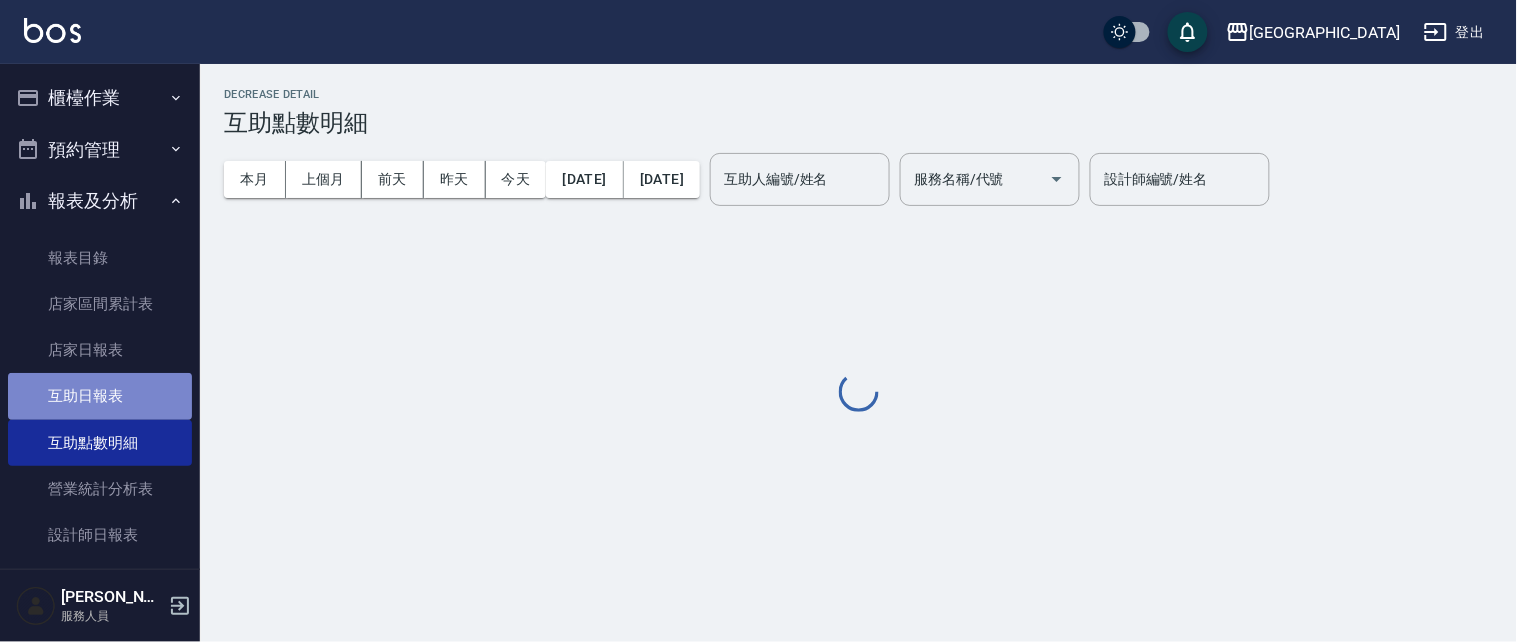 click on "互助日報表" at bounding box center (100, 396) 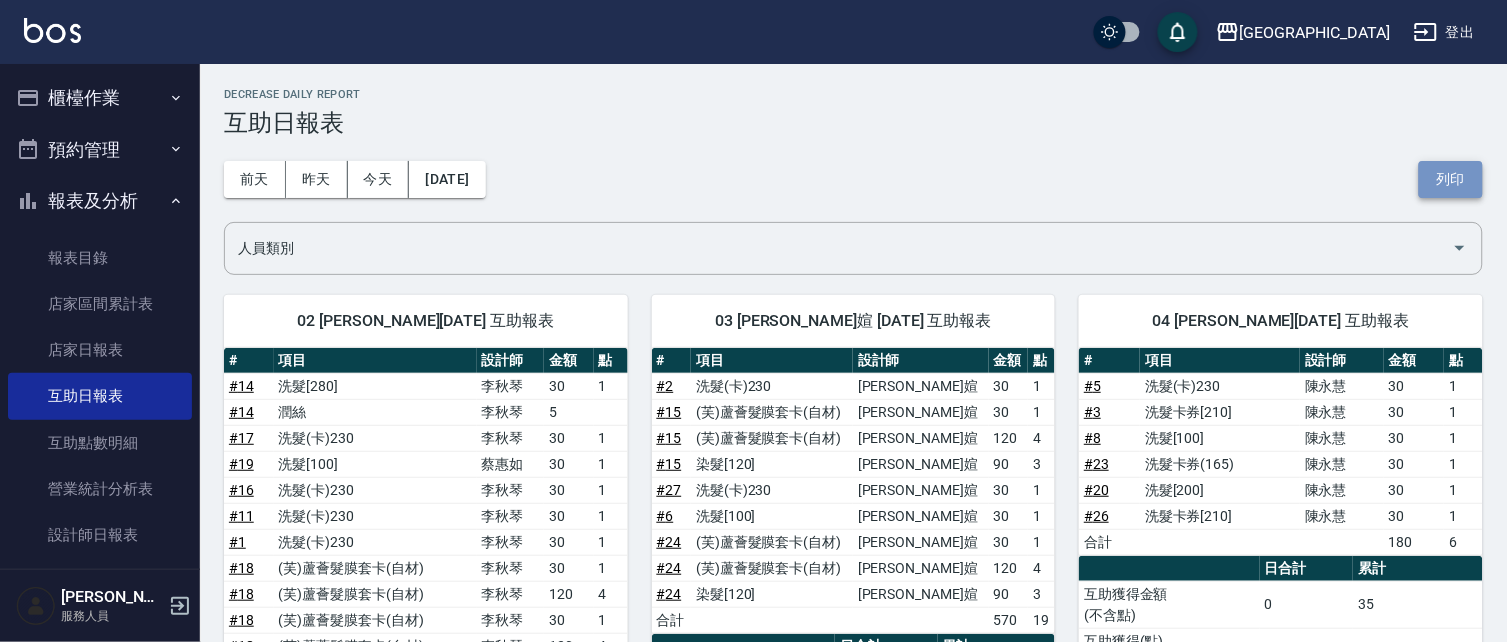 click on "列印" at bounding box center (1451, 179) 